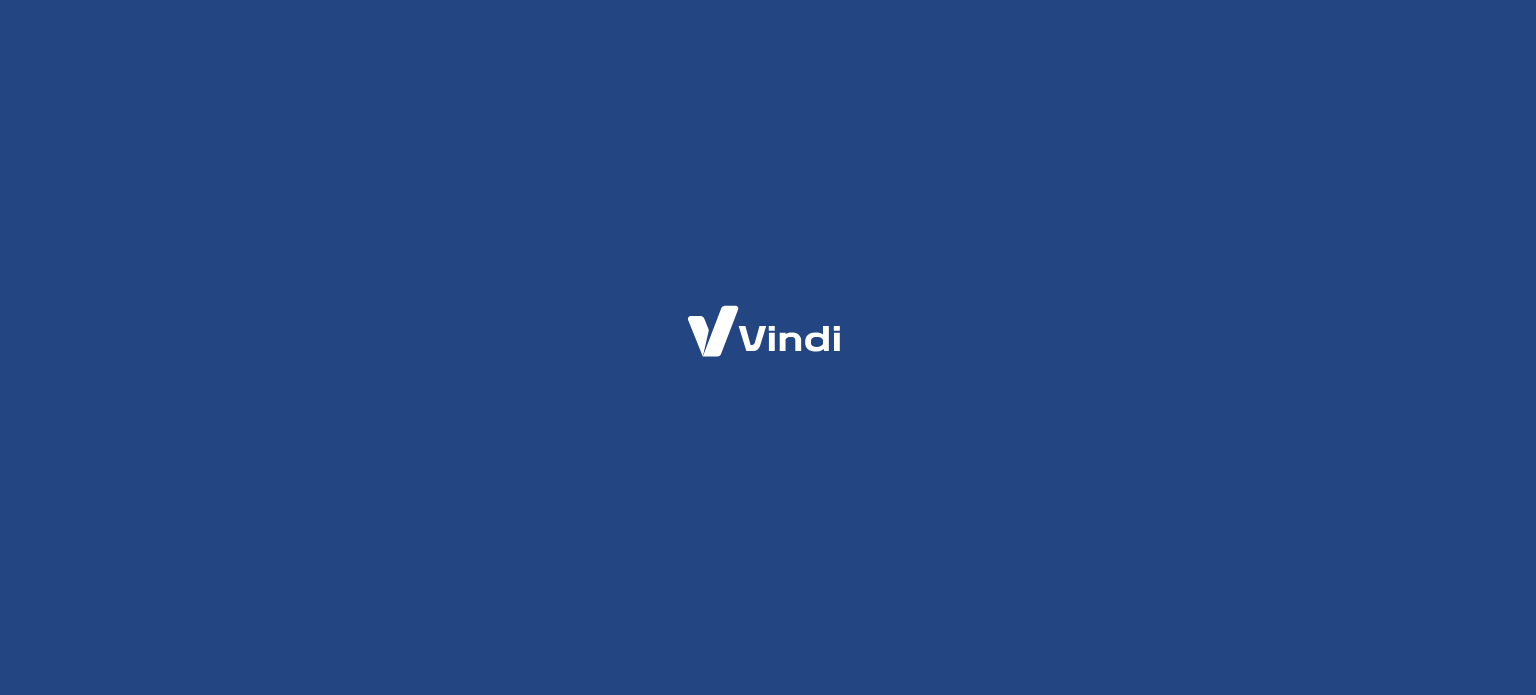 scroll, scrollTop: 0, scrollLeft: 0, axis: both 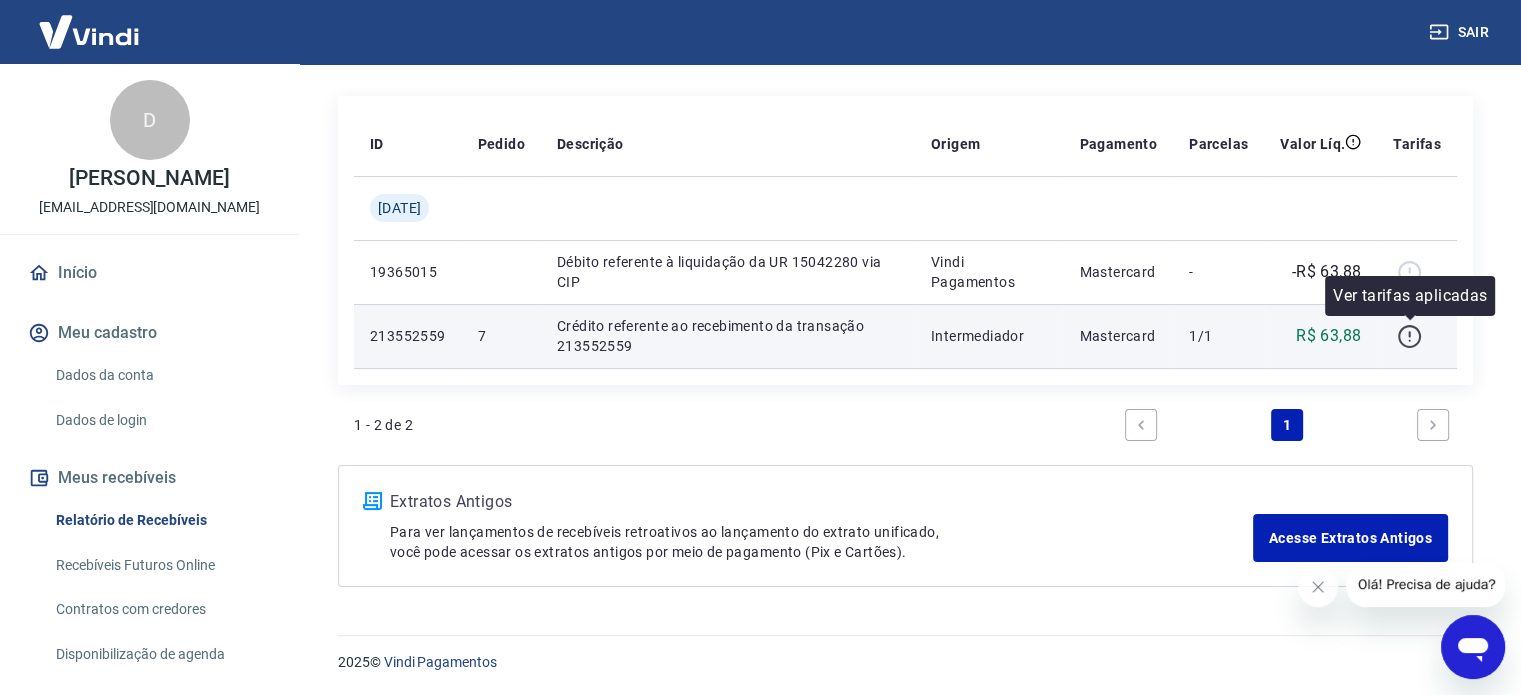 click 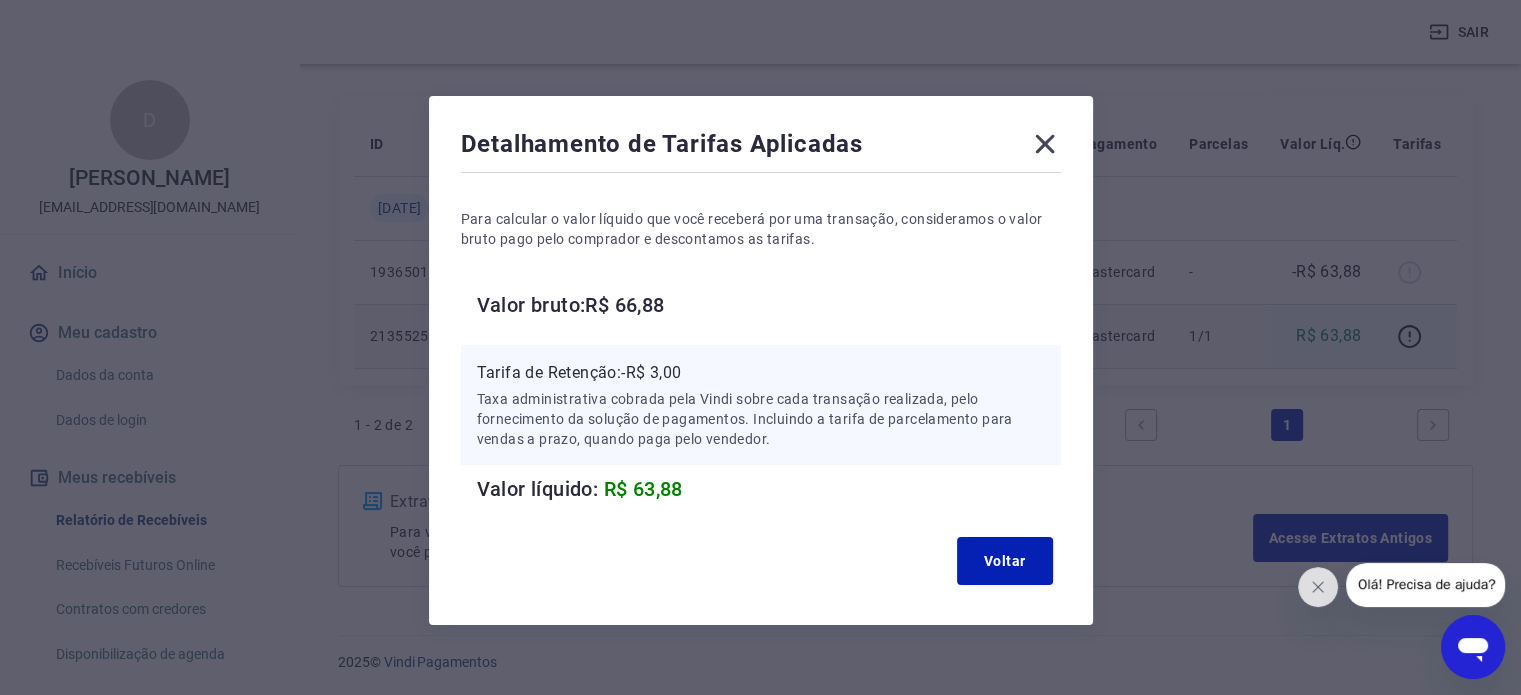click 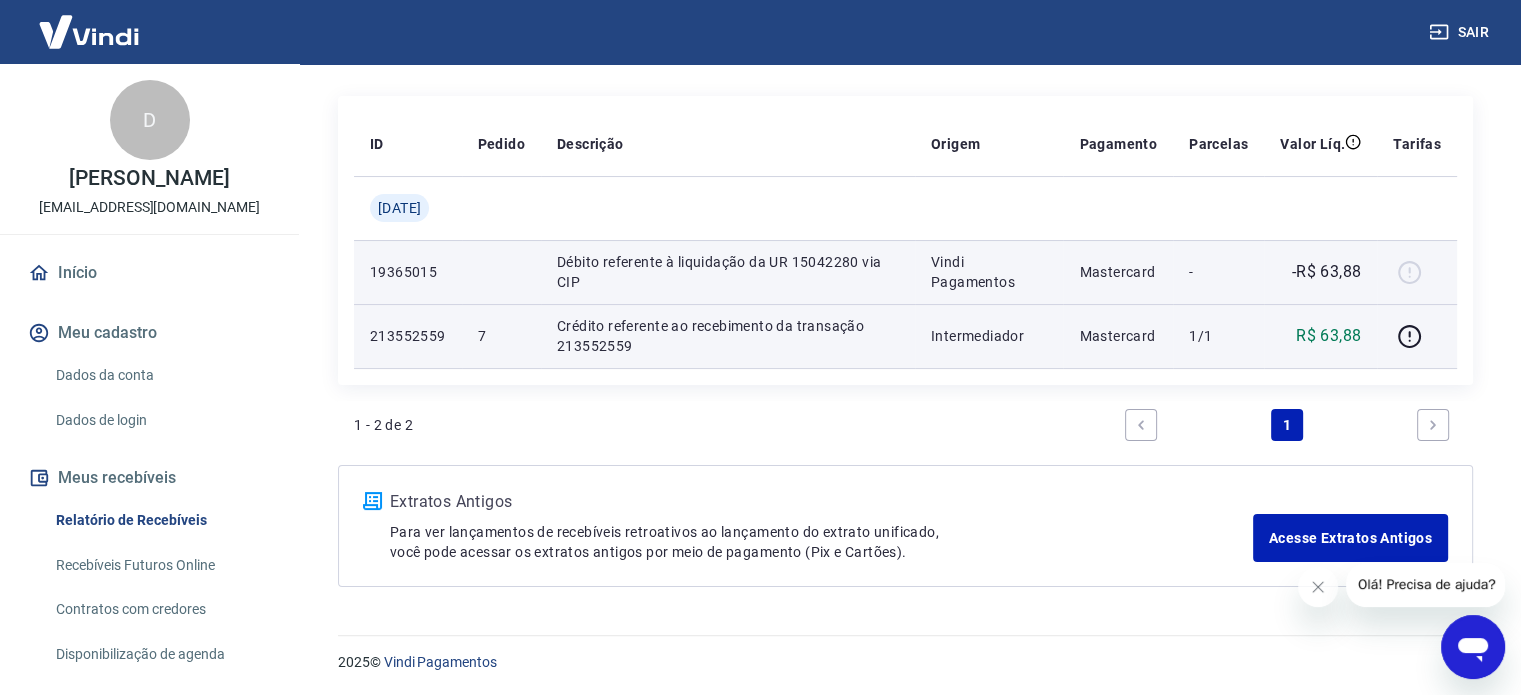 click at bounding box center (1417, 272) 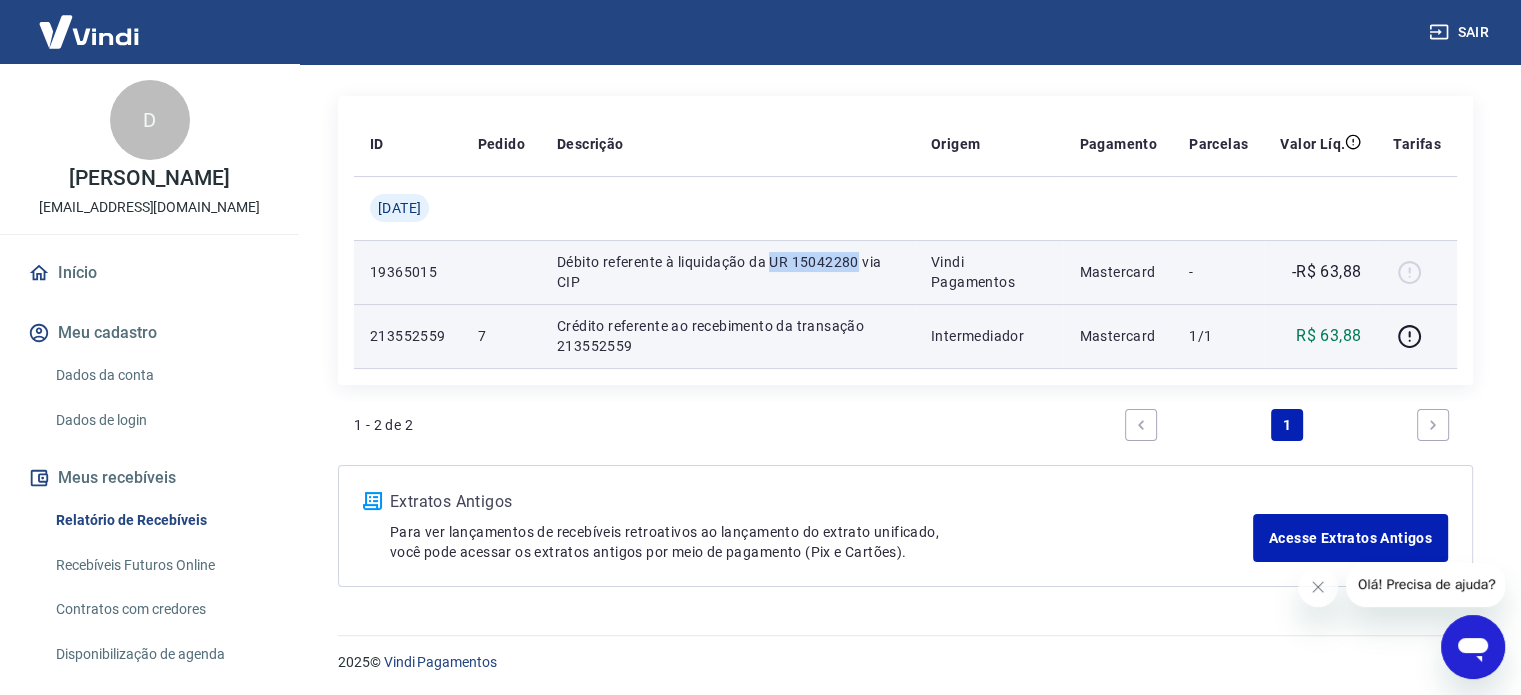 drag, startPoint x: 779, startPoint y: 262, endPoint x: 868, endPoint y: 260, distance: 89.02247 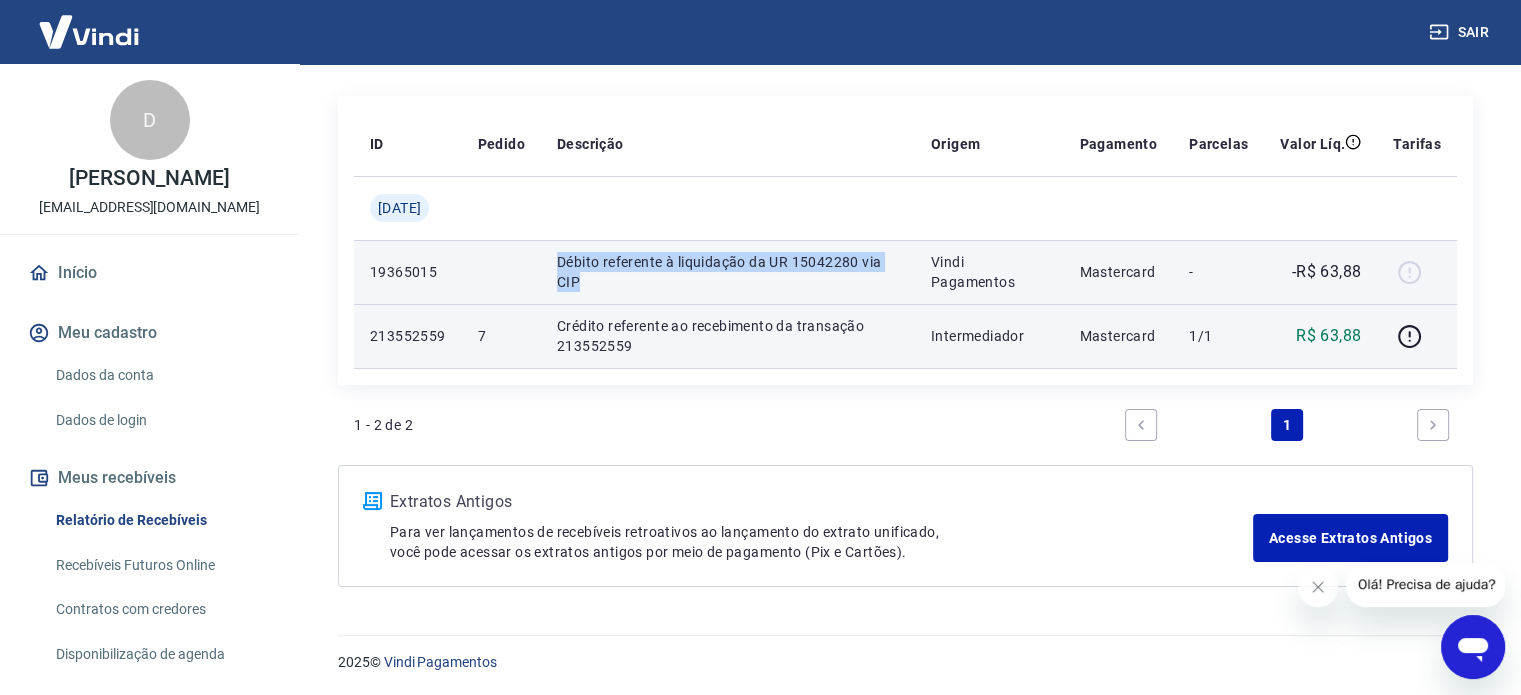 drag, startPoint x: 567, startPoint y: 260, endPoint x: 636, endPoint y: 297, distance: 78.29432 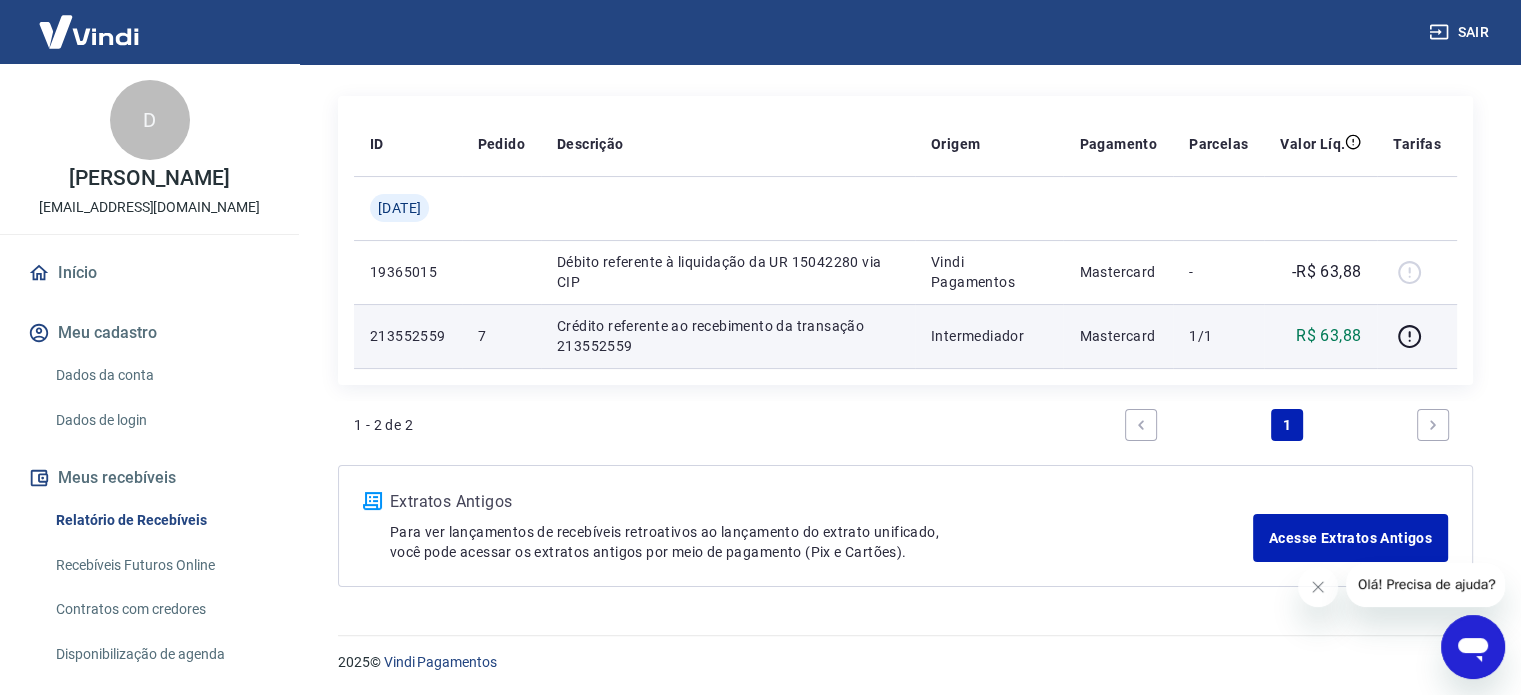 click on "1 - 2 de 2 1" at bounding box center (905, 425) 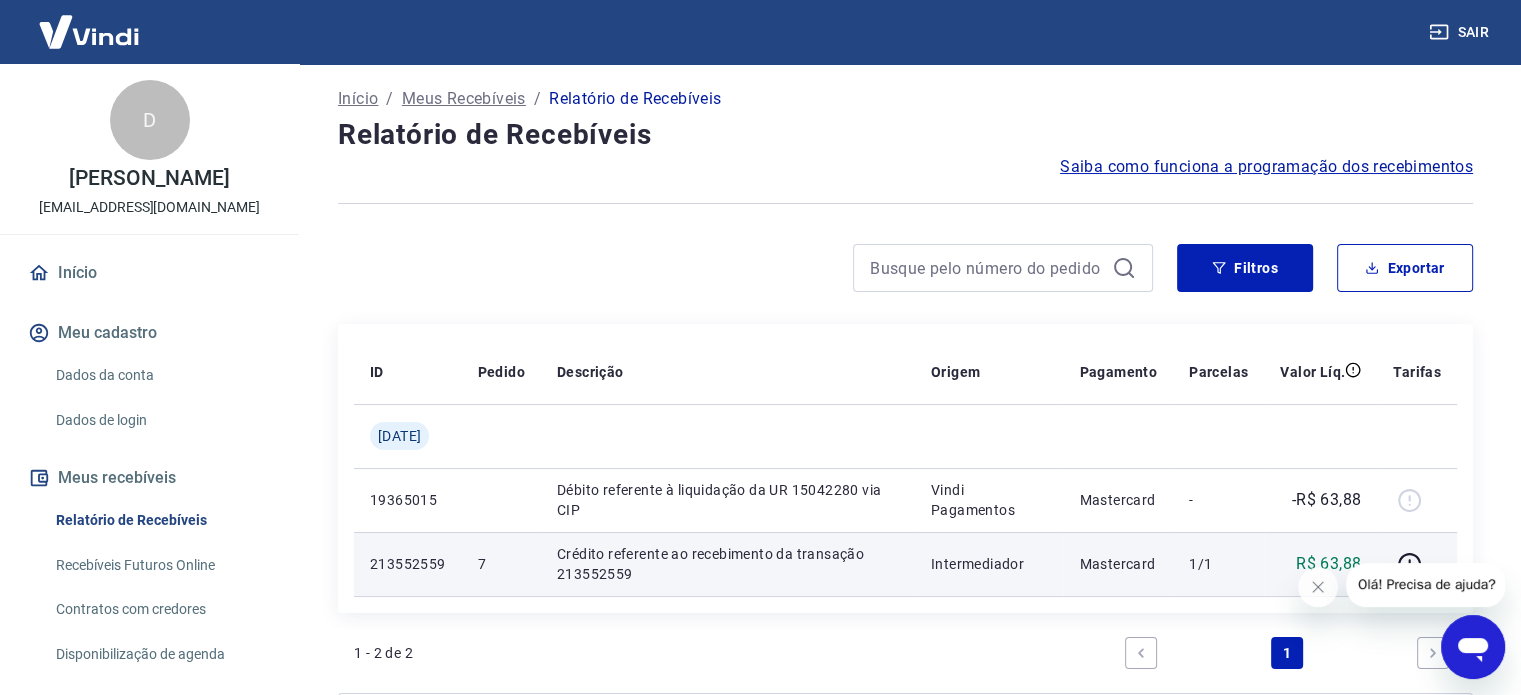 scroll, scrollTop: 0, scrollLeft: 0, axis: both 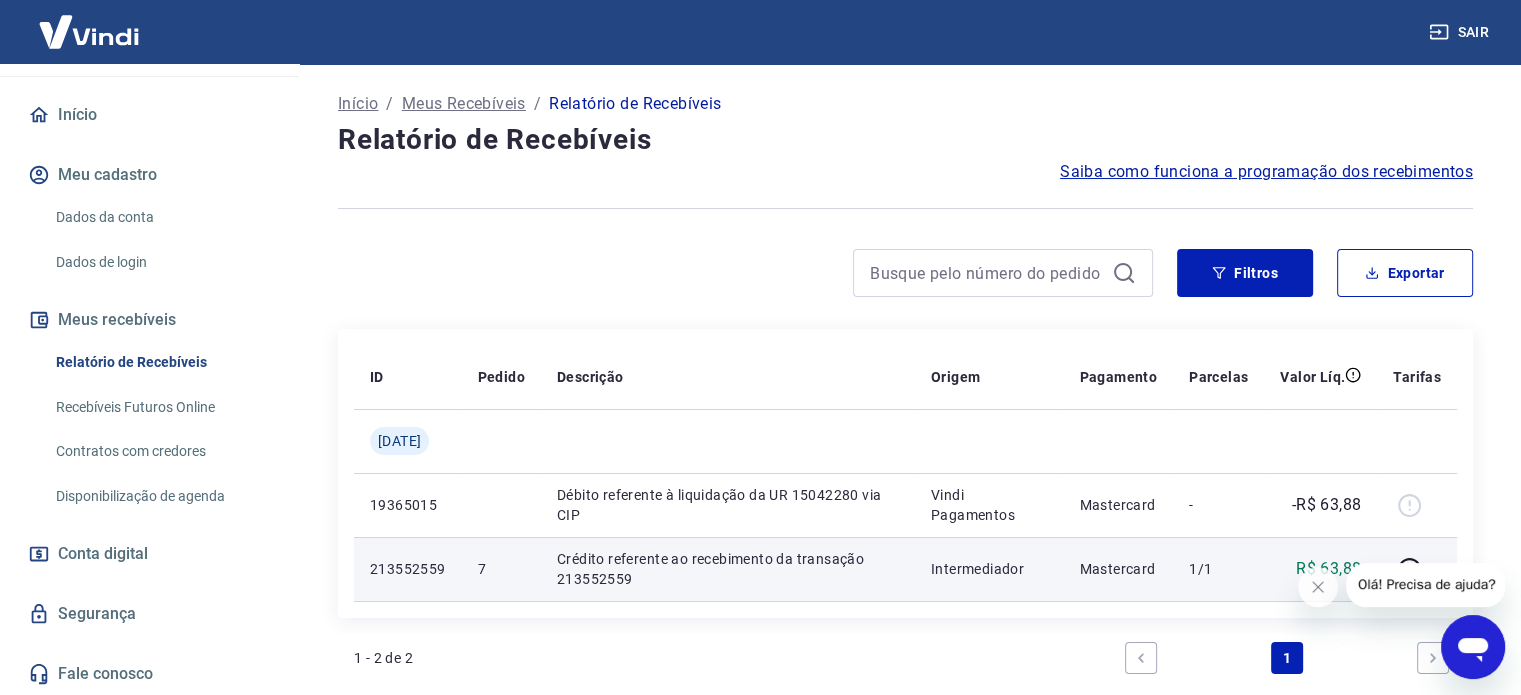 click 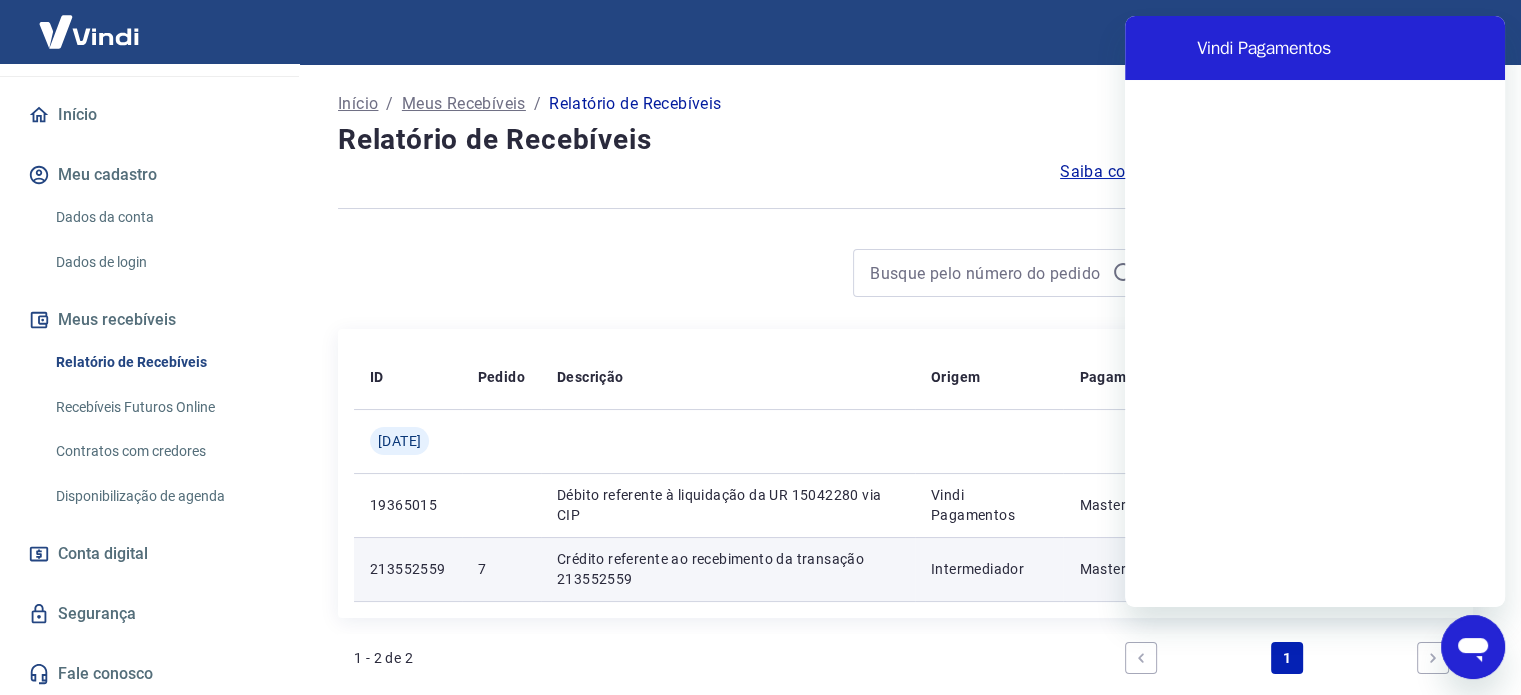 scroll, scrollTop: 0, scrollLeft: 0, axis: both 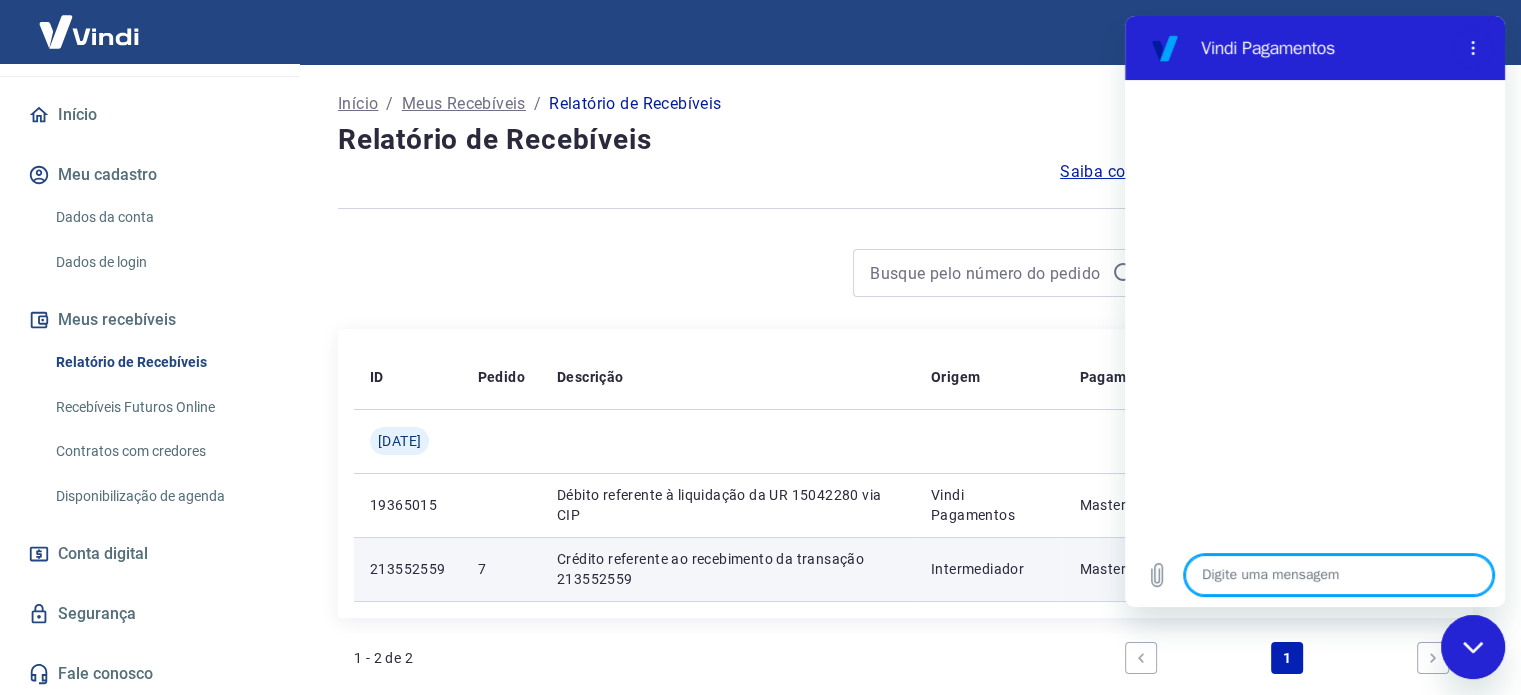 click at bounding box center (1339, 575) 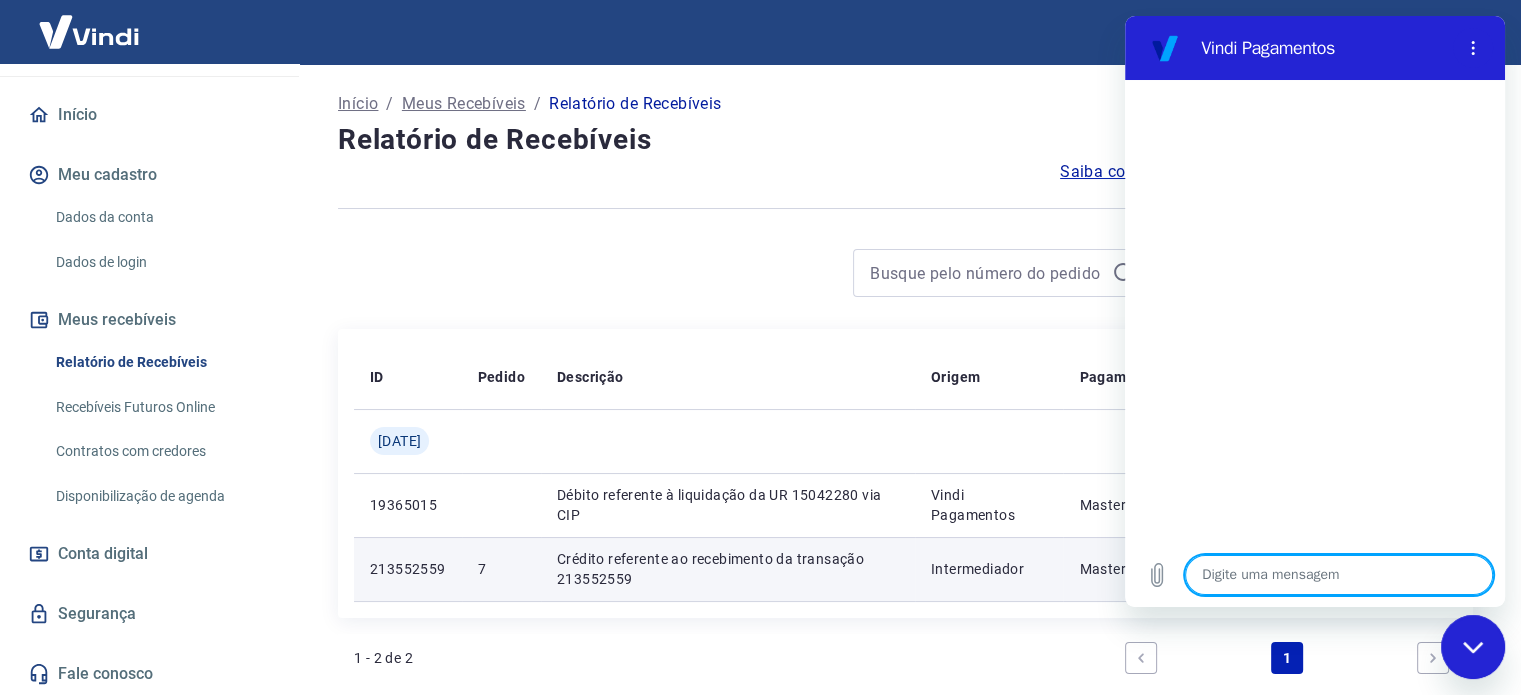 type on "O" 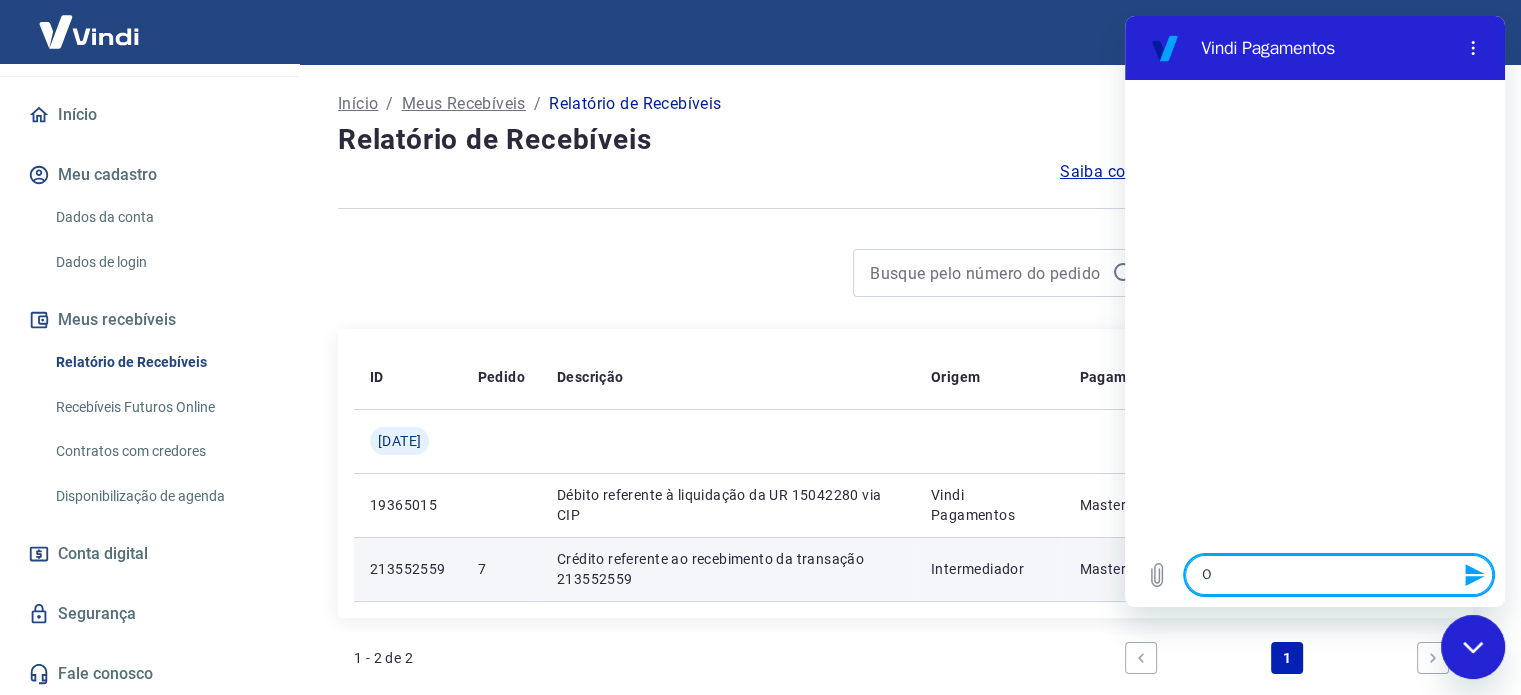 type on "Ol" 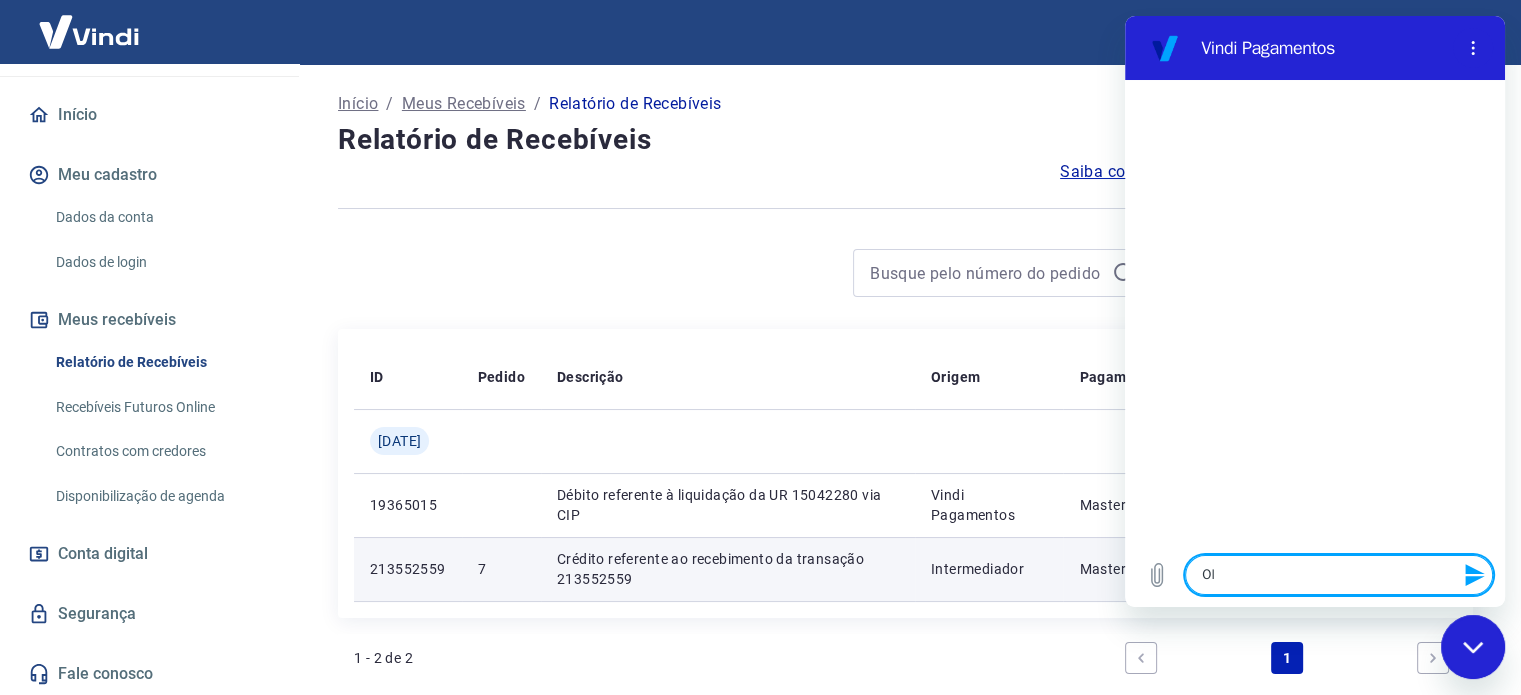 type on "Olá" 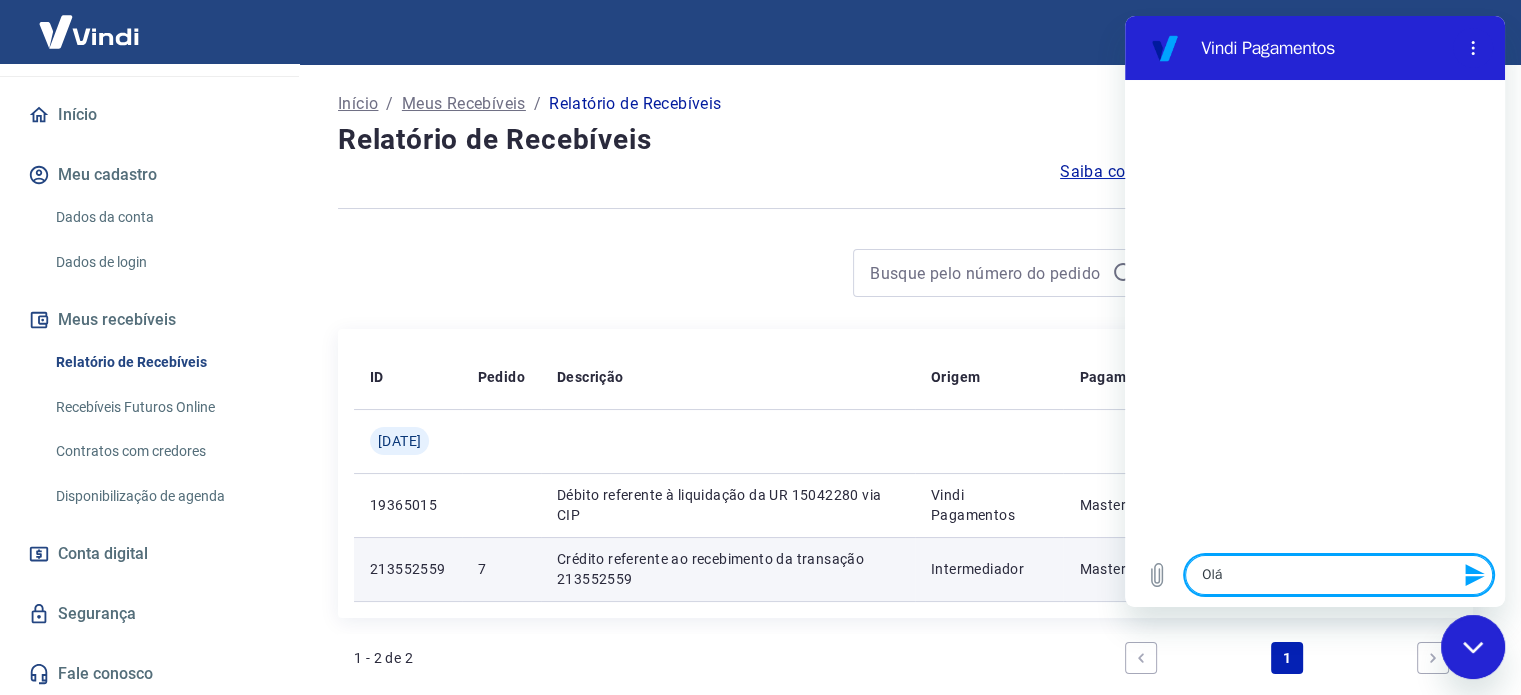 type 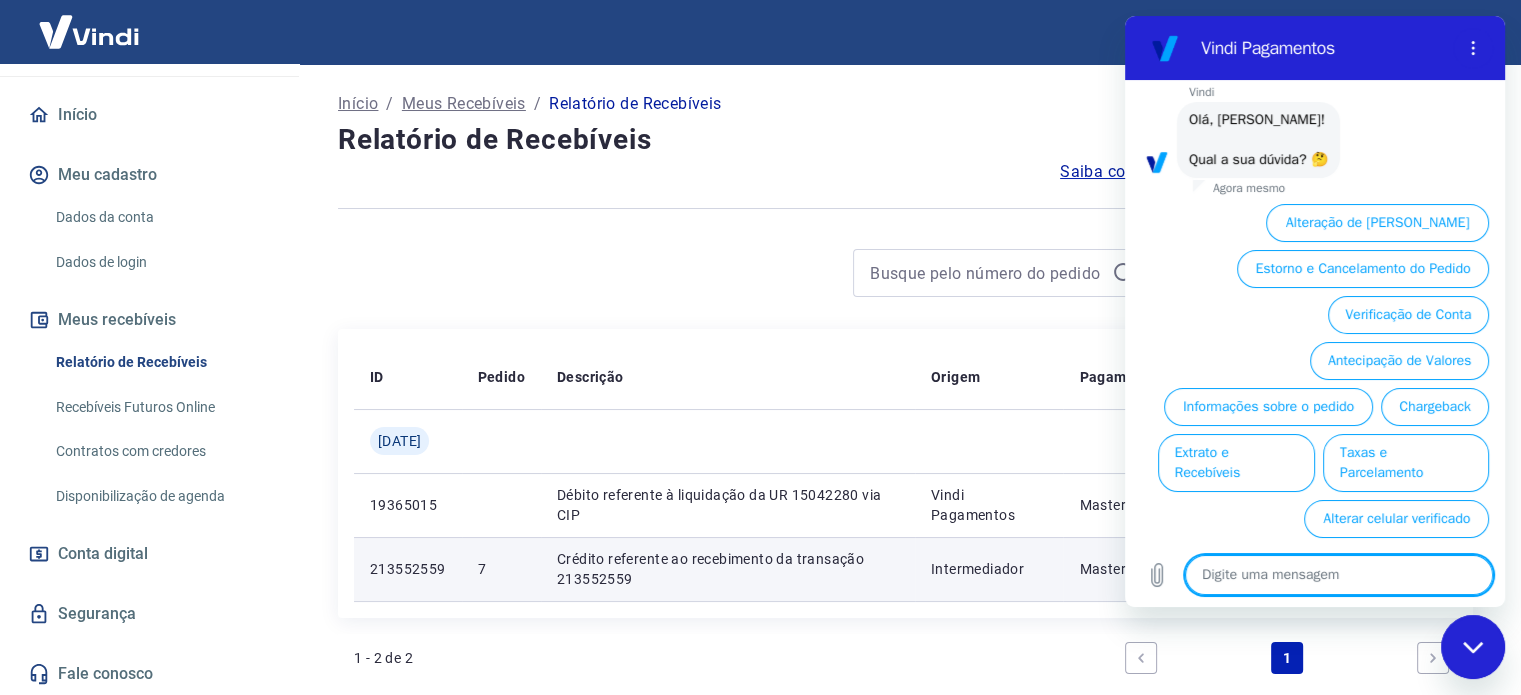 scroll, scrollTop: 106, scrollLeft: 0, axis: vertical 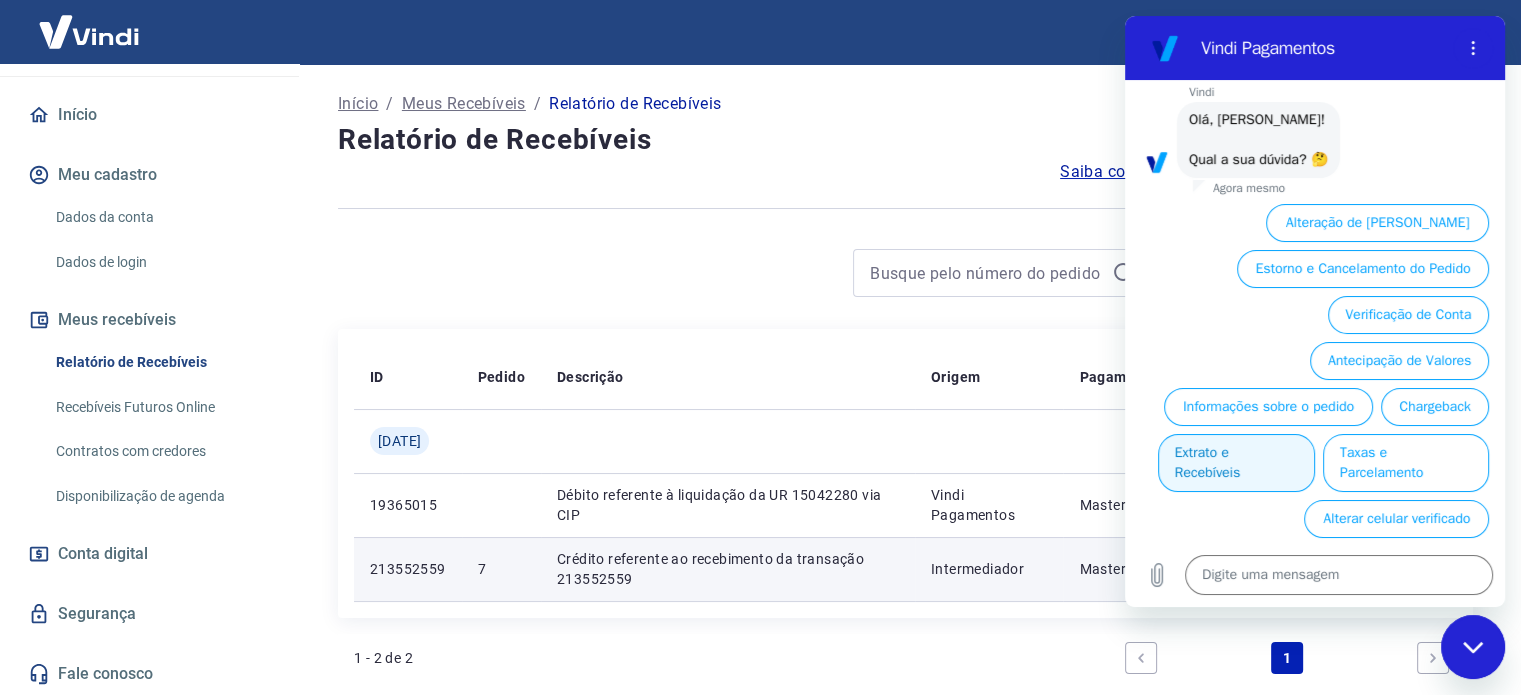 click on "Extrato e Recebíveis" at bounding box center (1236, 463) 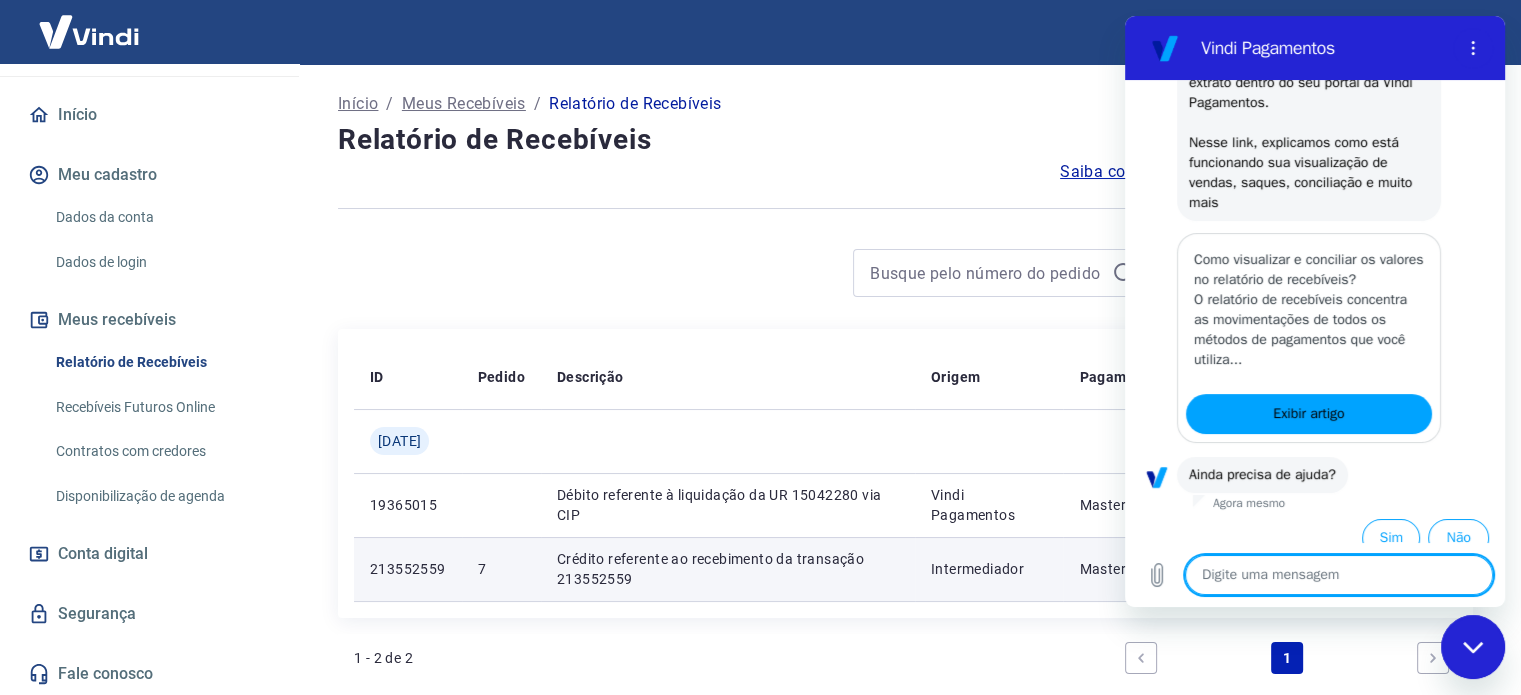 scroll, scrollTop: 332, scrollLeft: 0, axis: vertical 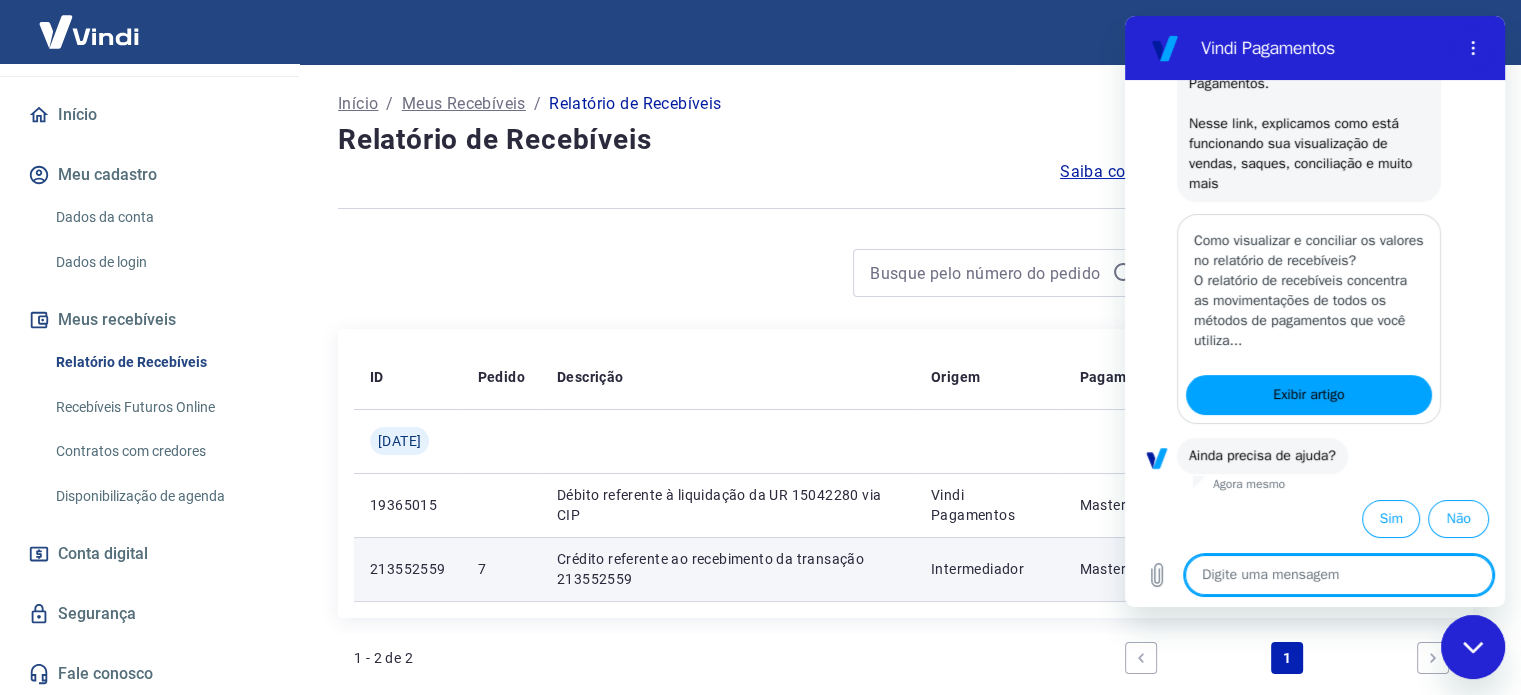 click on "Não" at bounding box center (1454, 515) 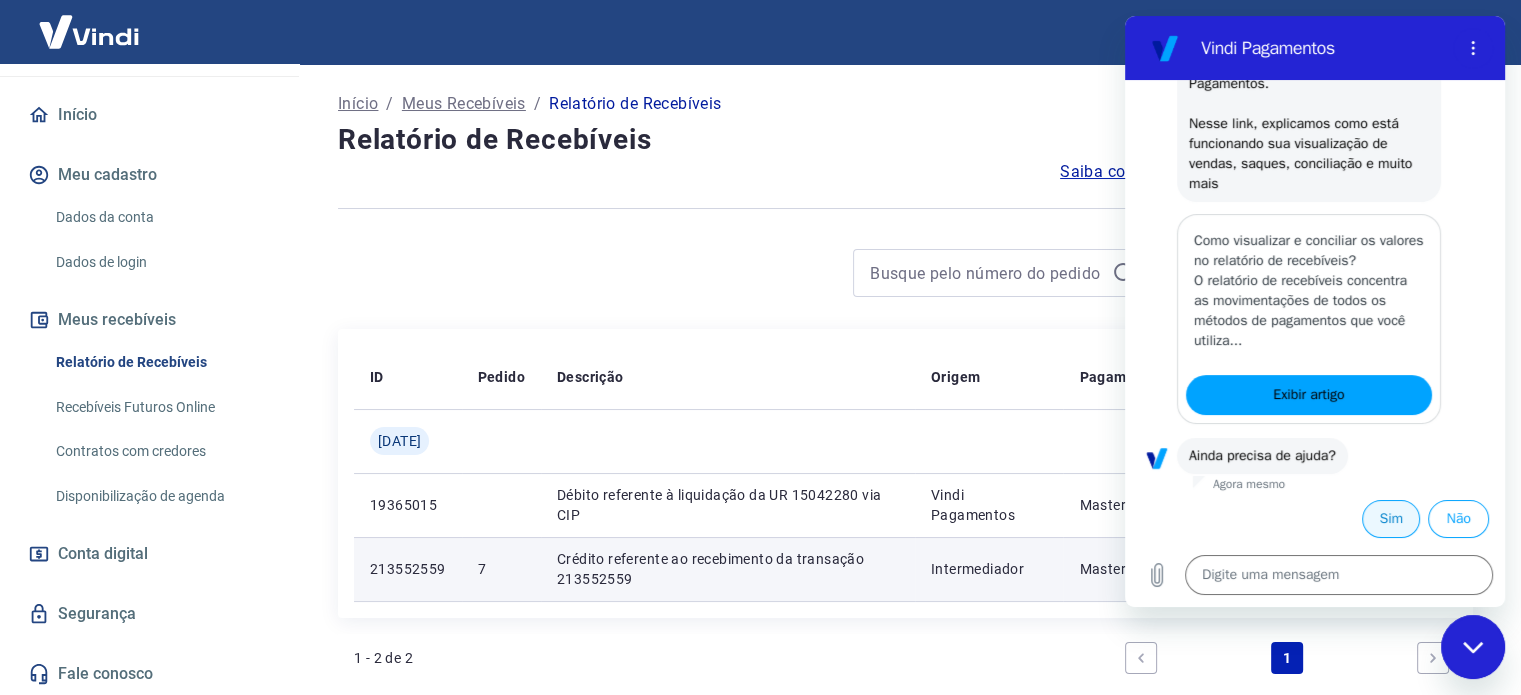 click on "Sim" at bounding box center (1391, 519) 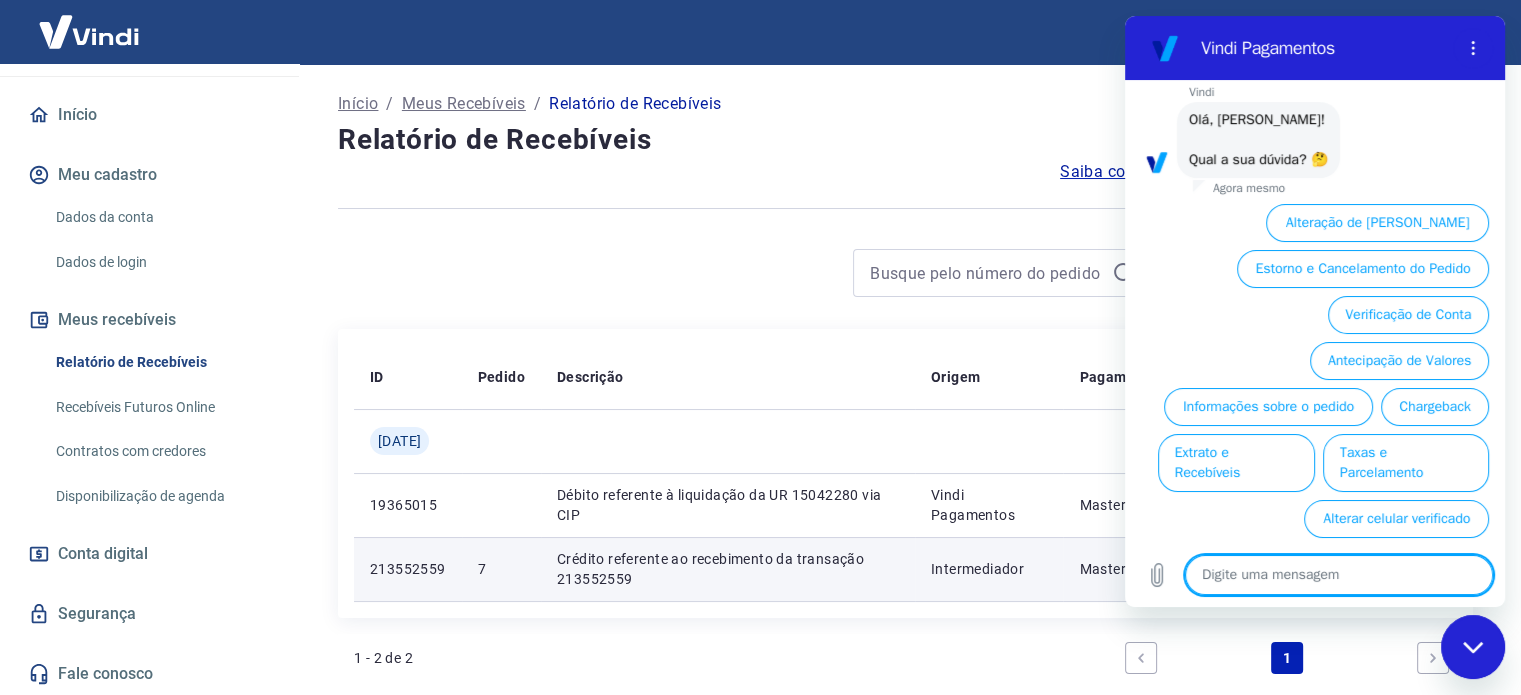 scroll, scrollTop: 806, scrollLeft: 0, axis: vertical 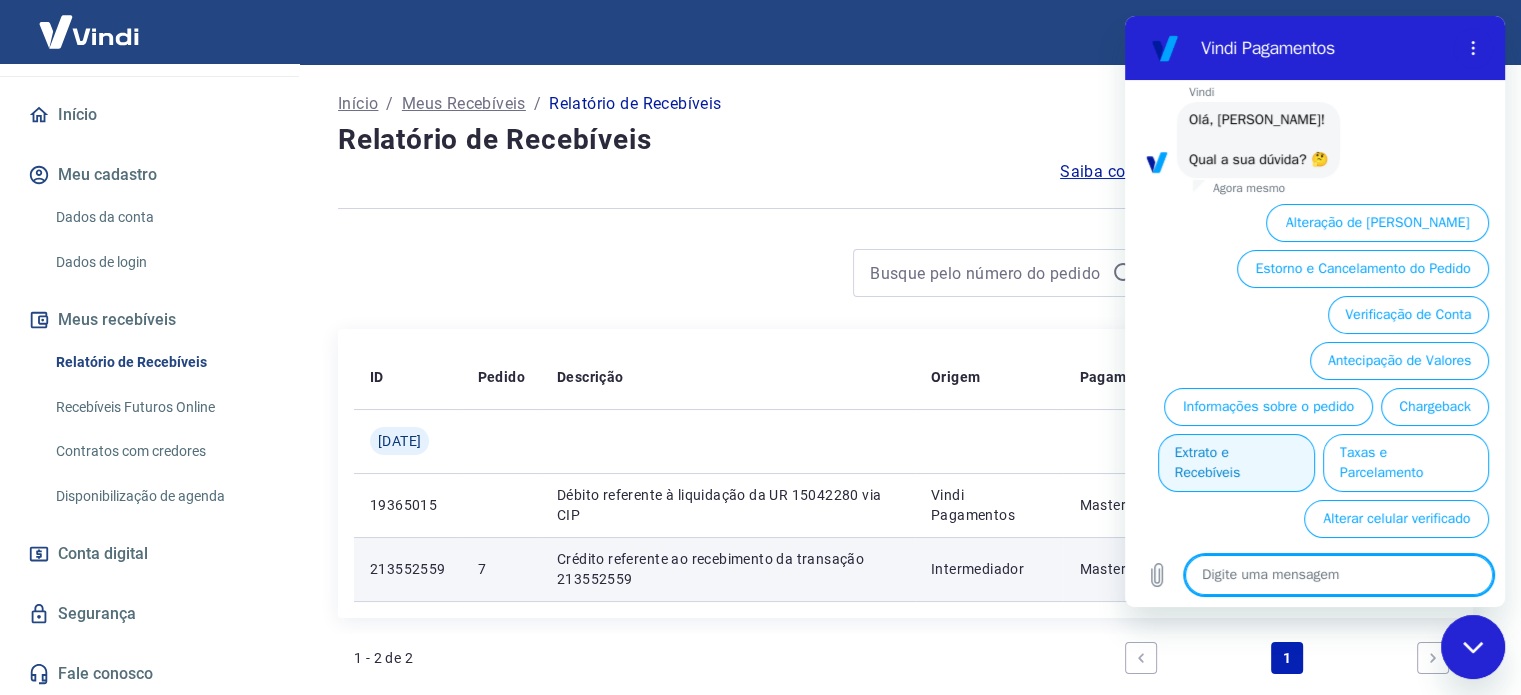 click on "Extrato e Recebíveis" at bounding box center (1236, 463) 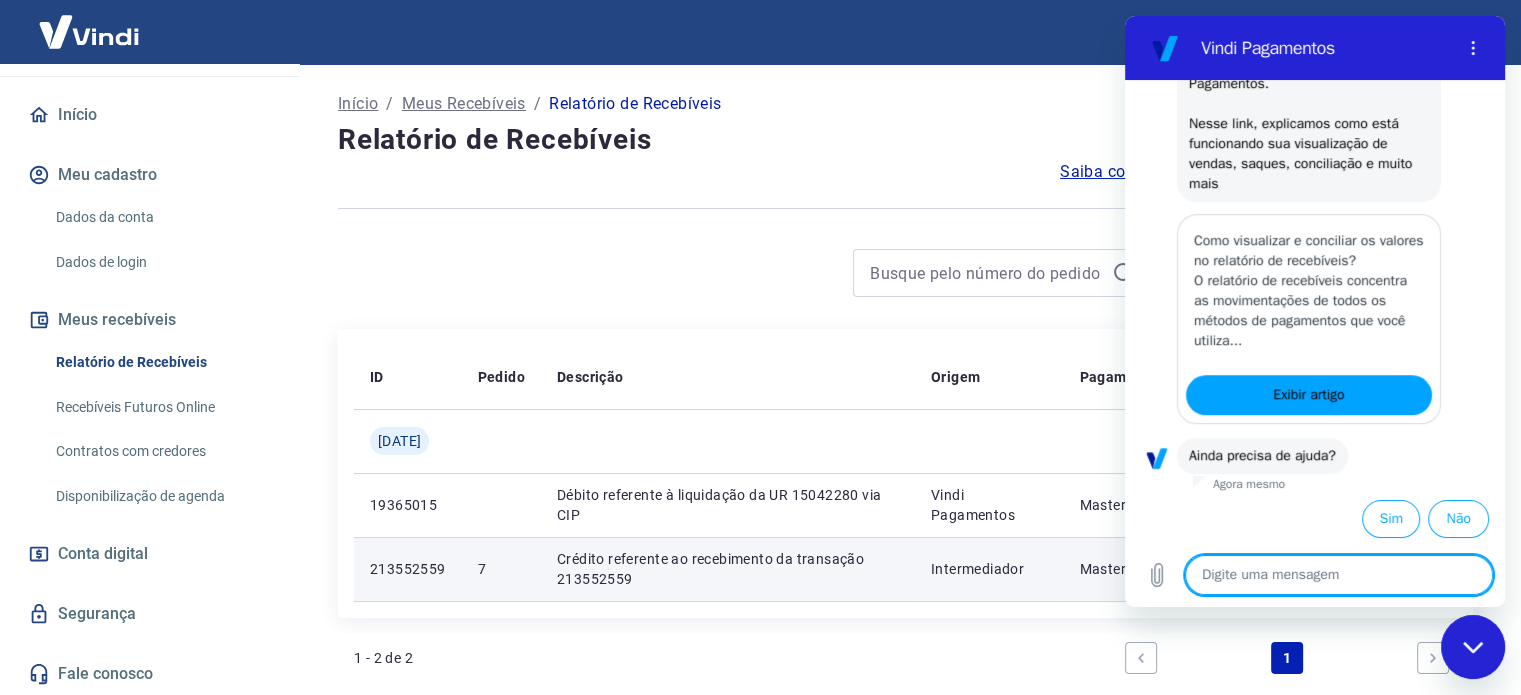 scroll, scrollTop: 1032, scrollLeft: 0, axis: vertical 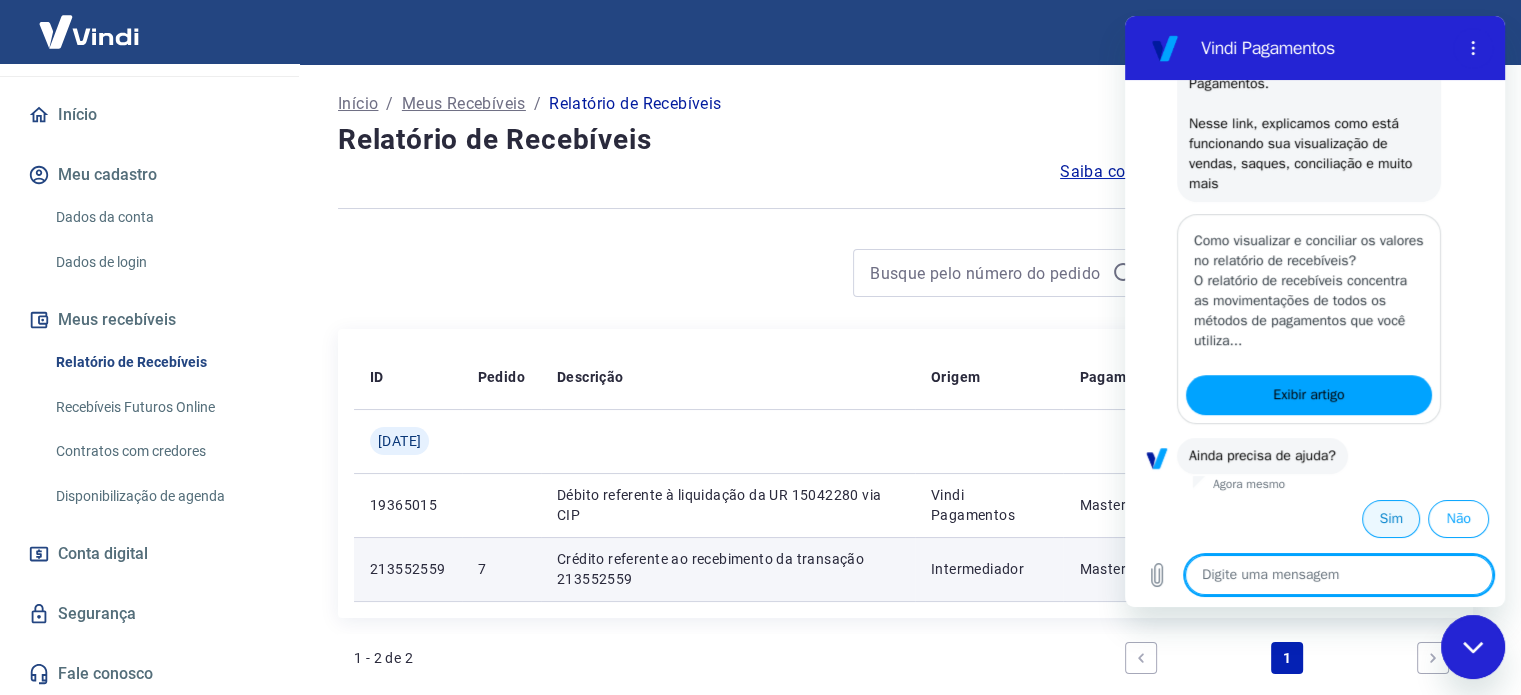 click on "Sim" at bounding box center [1391, 519] 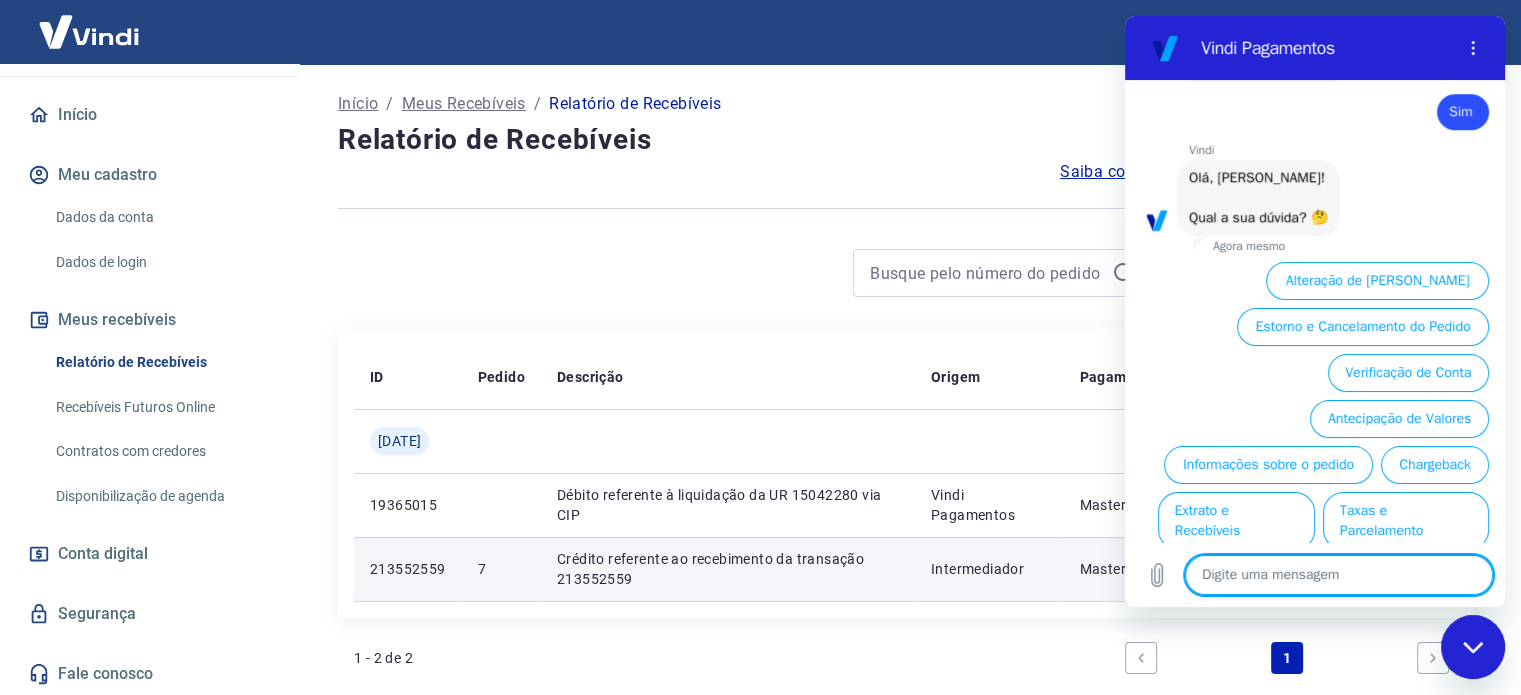 scroll, scrollTop: 1505, scrollLeft: 0, axis: vertical 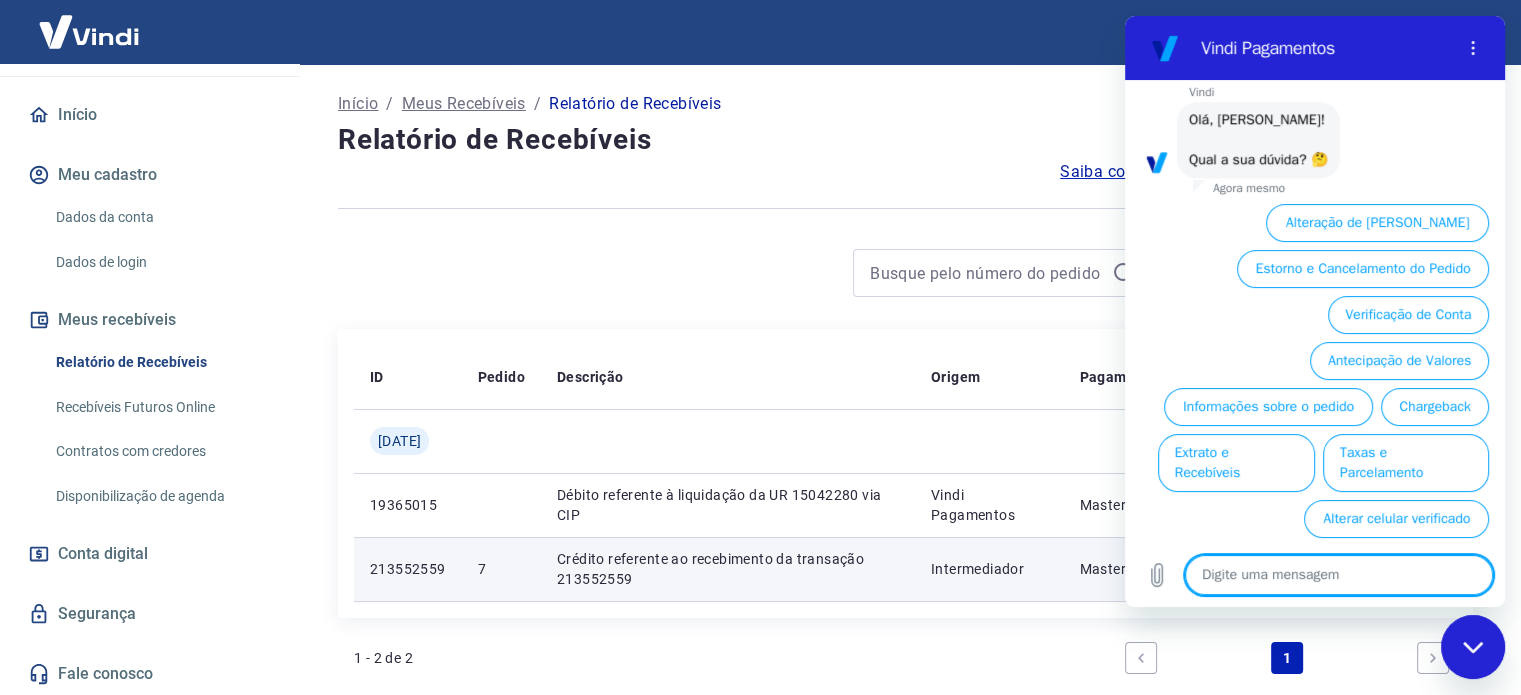 click on "Relatório de Recebíveis" at bounding box center [905, 140] 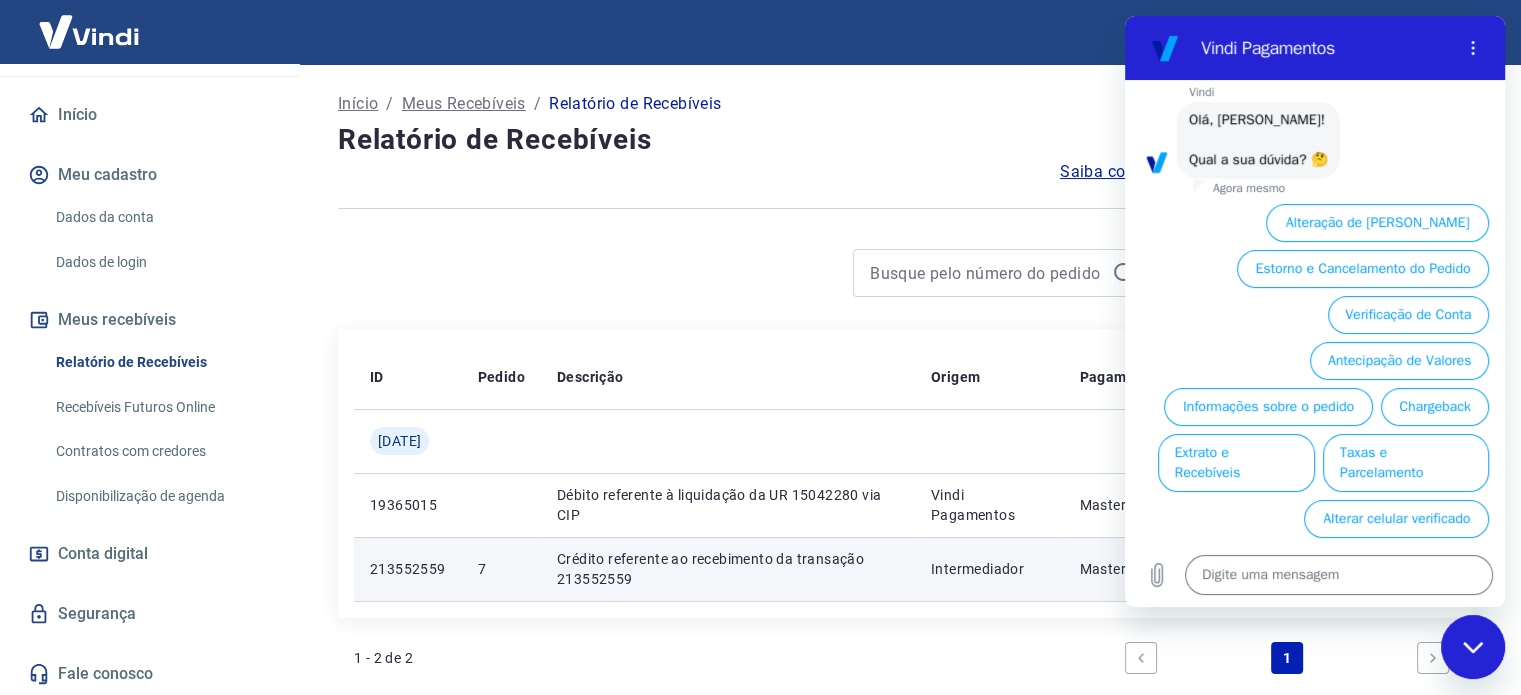 click at bounding box center [1473, 647] 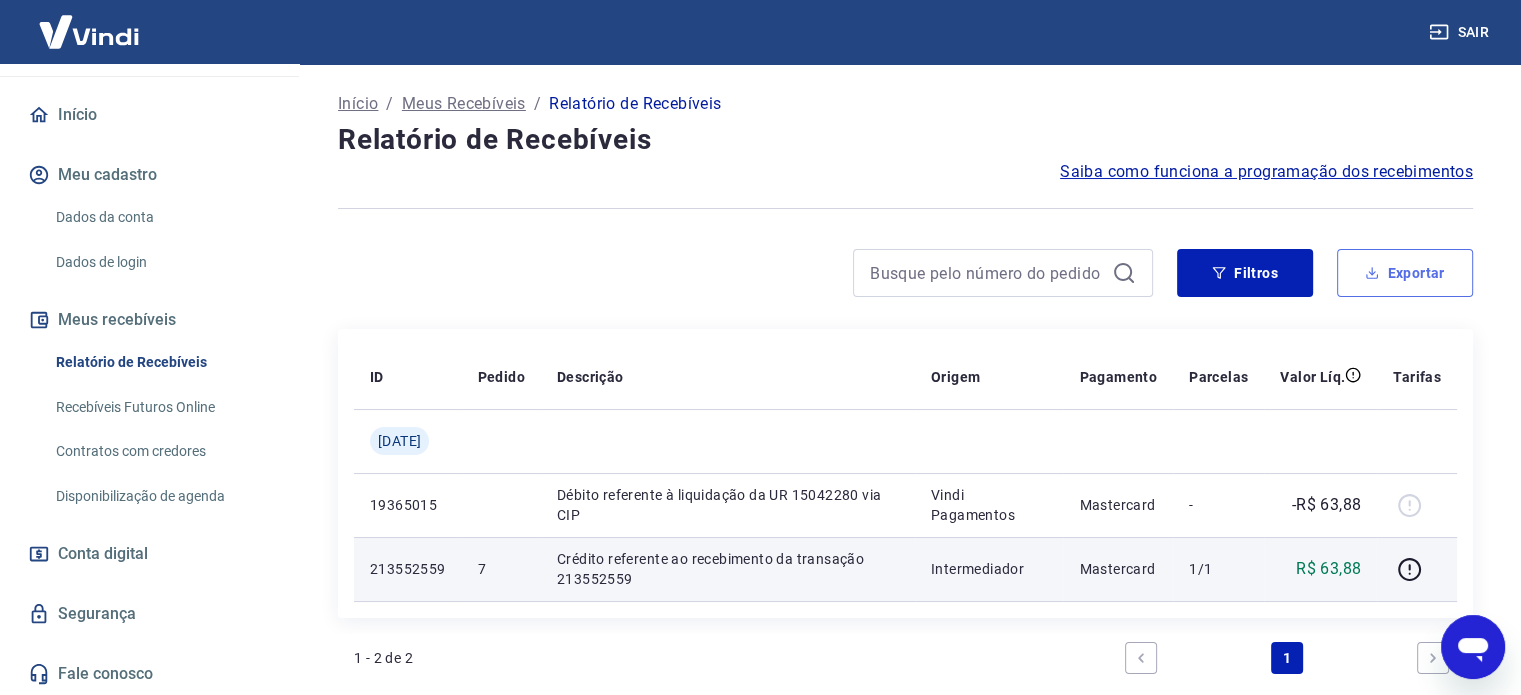 click on "Exportar" at bounding box center (1405, 273) 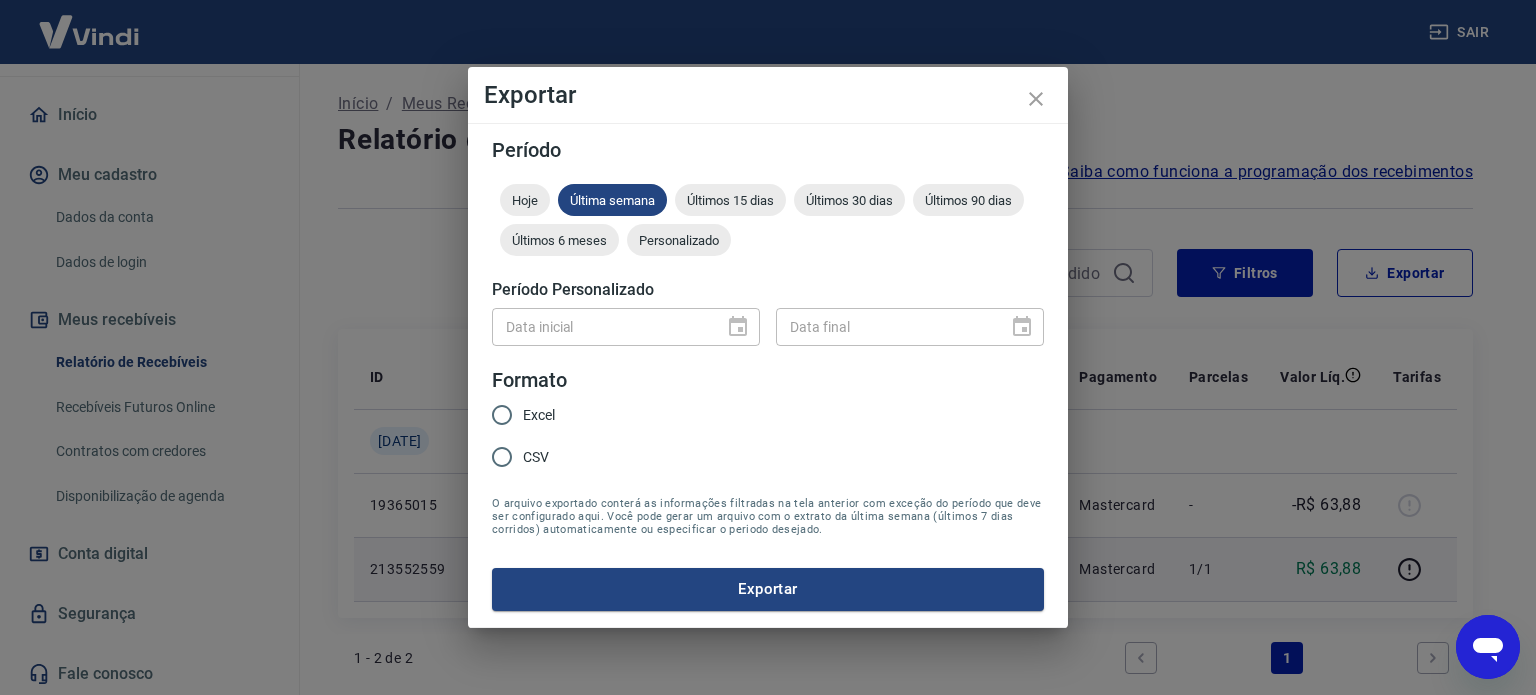 click on "Excel" at bounding box center (502, 415) 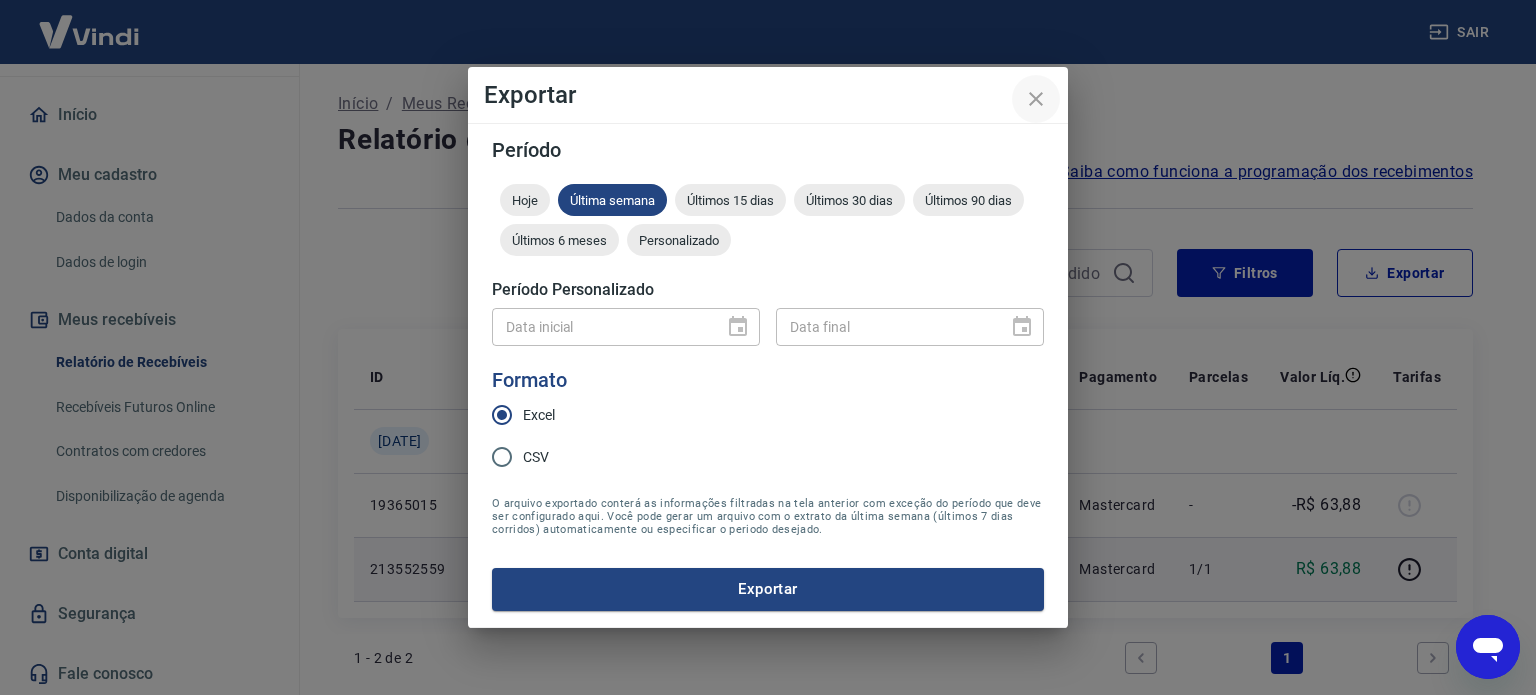 click 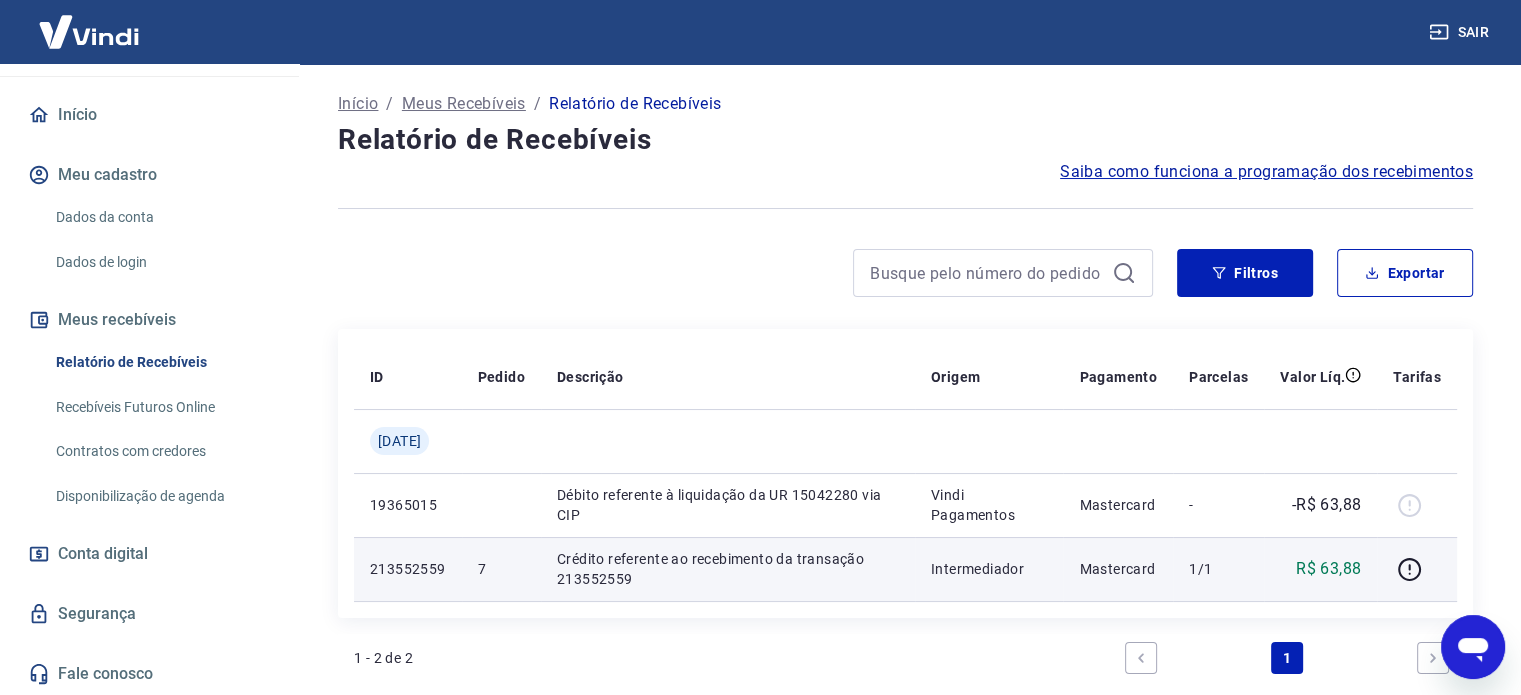 click on "Filtros Exportar" at bounding box center [905, 281] 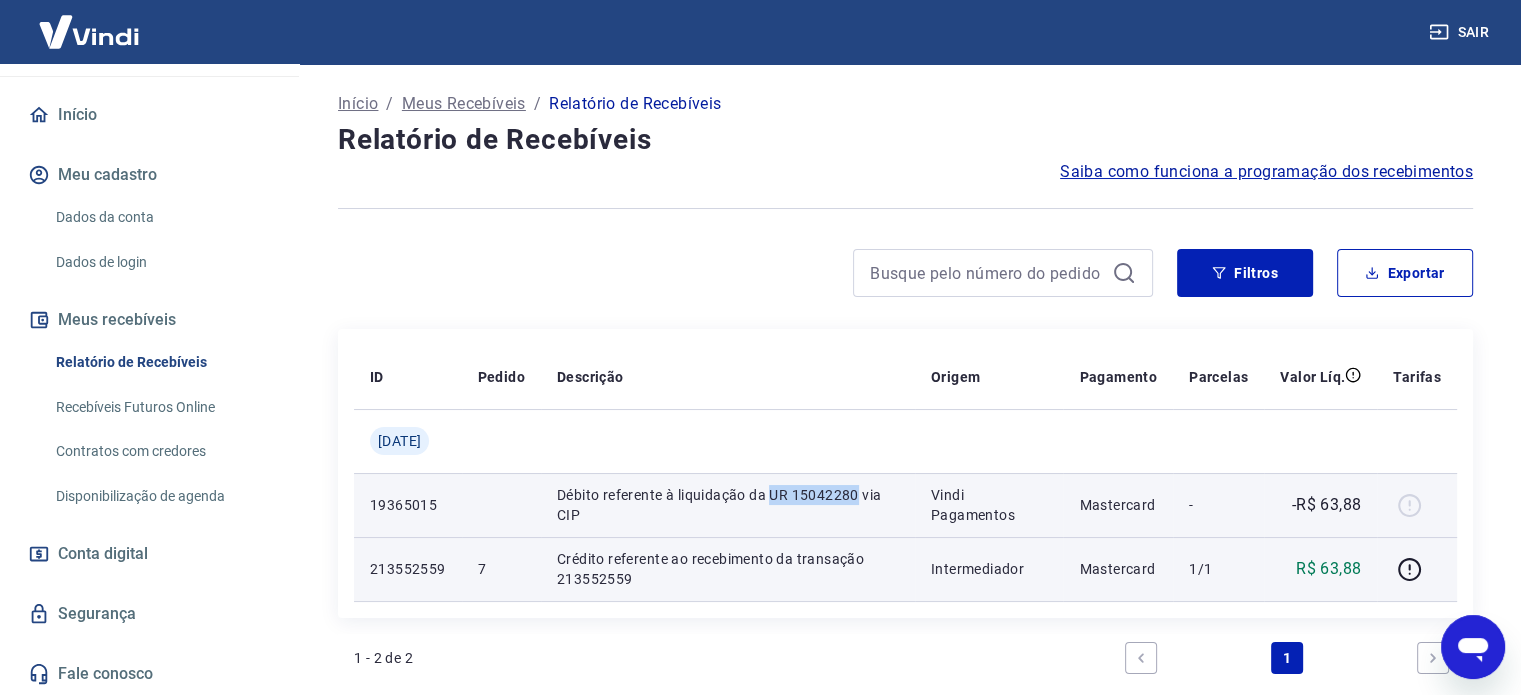 drag, startPoint x: 778, startPoint y: 495, endPoint x: 868, endPoint y: 496, distance: 90.005554 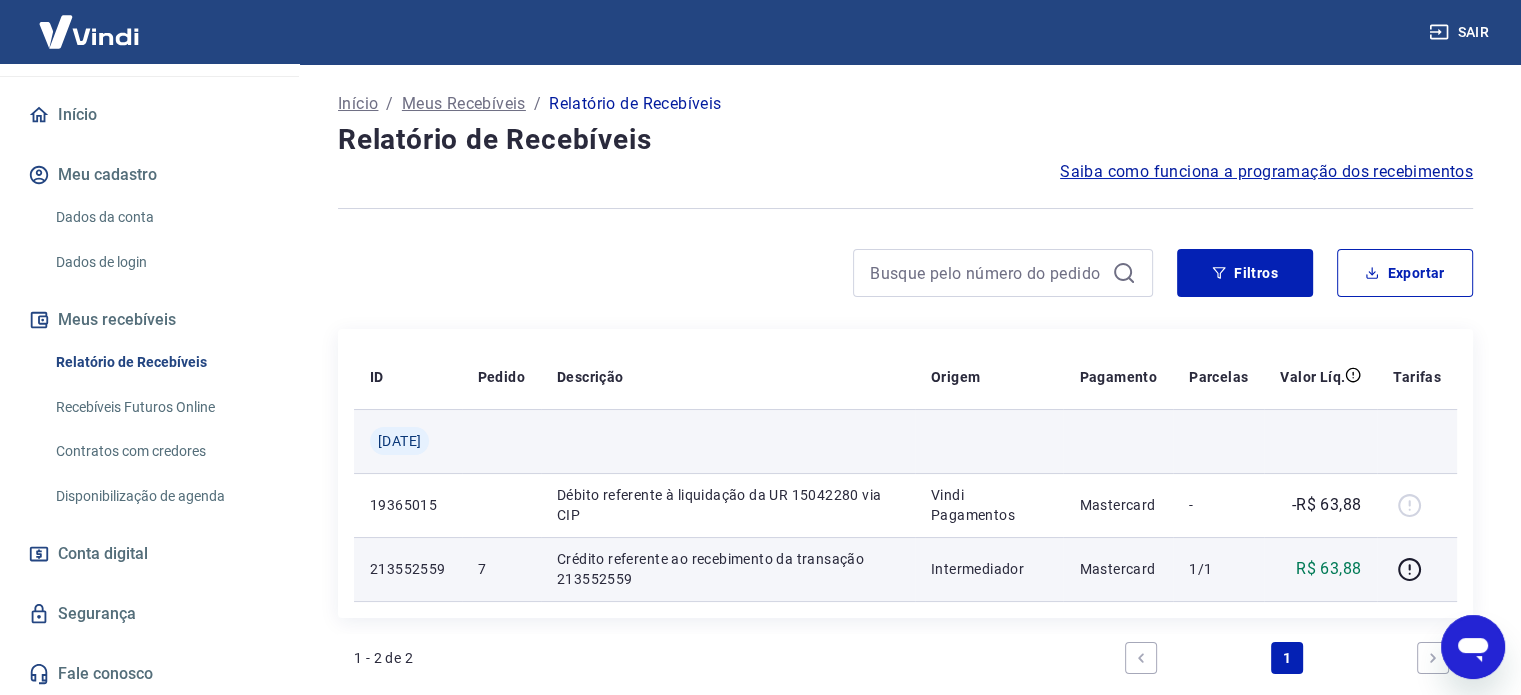 click on "[DATE]" at bounding box center (399, 441) 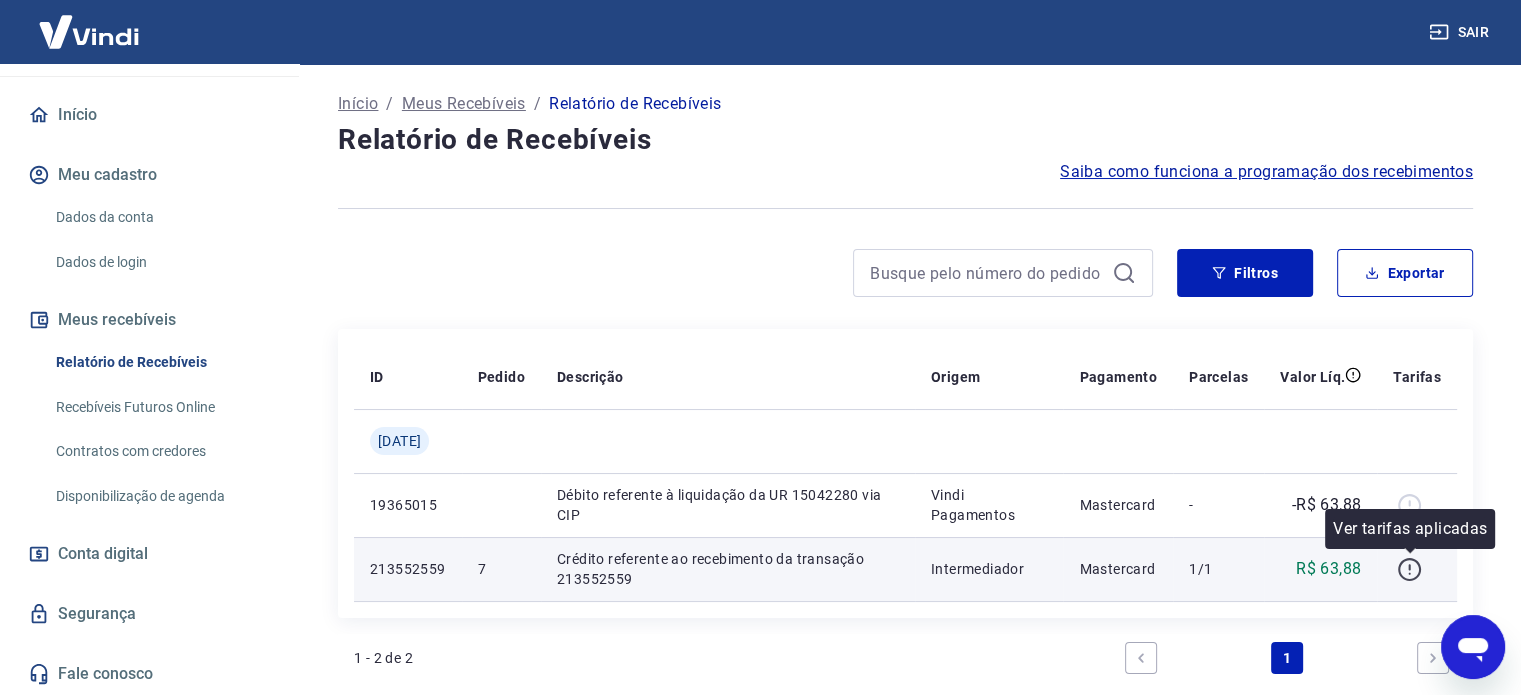 click 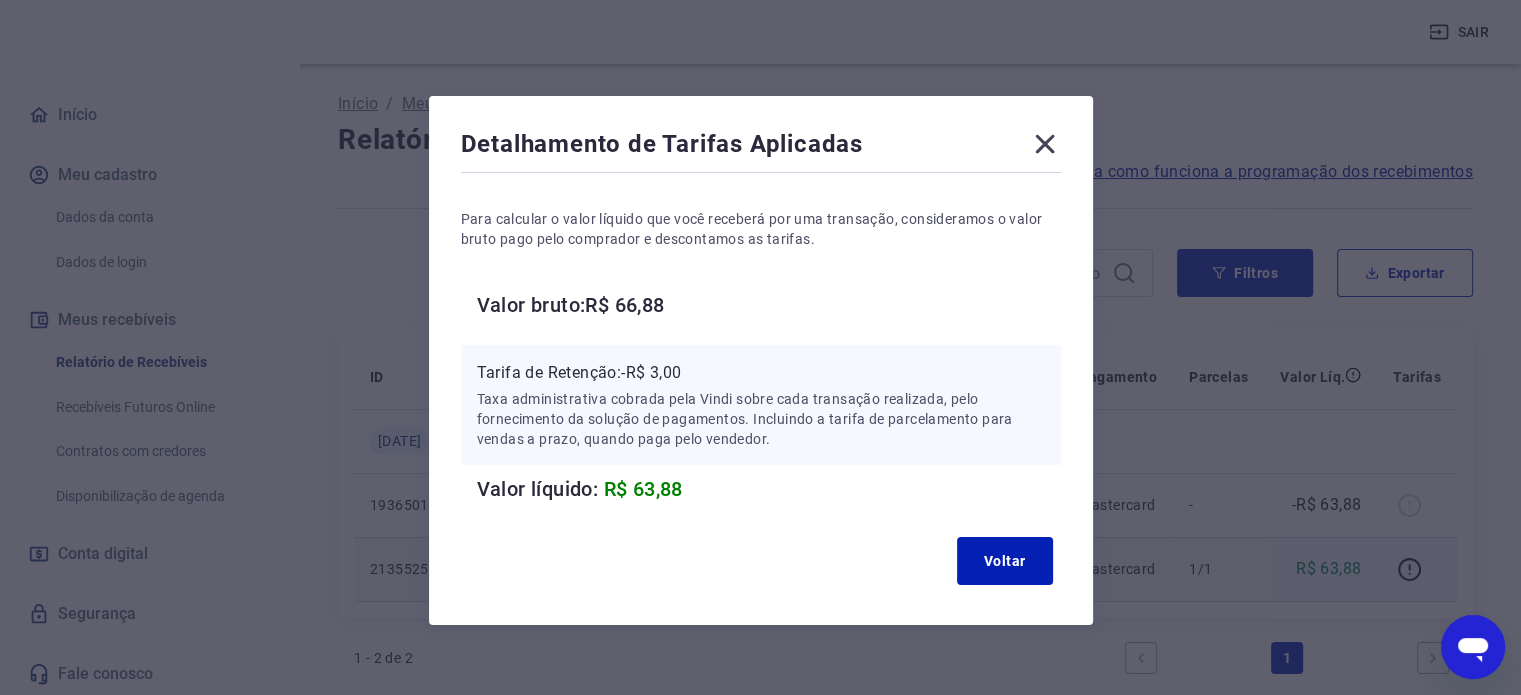 click 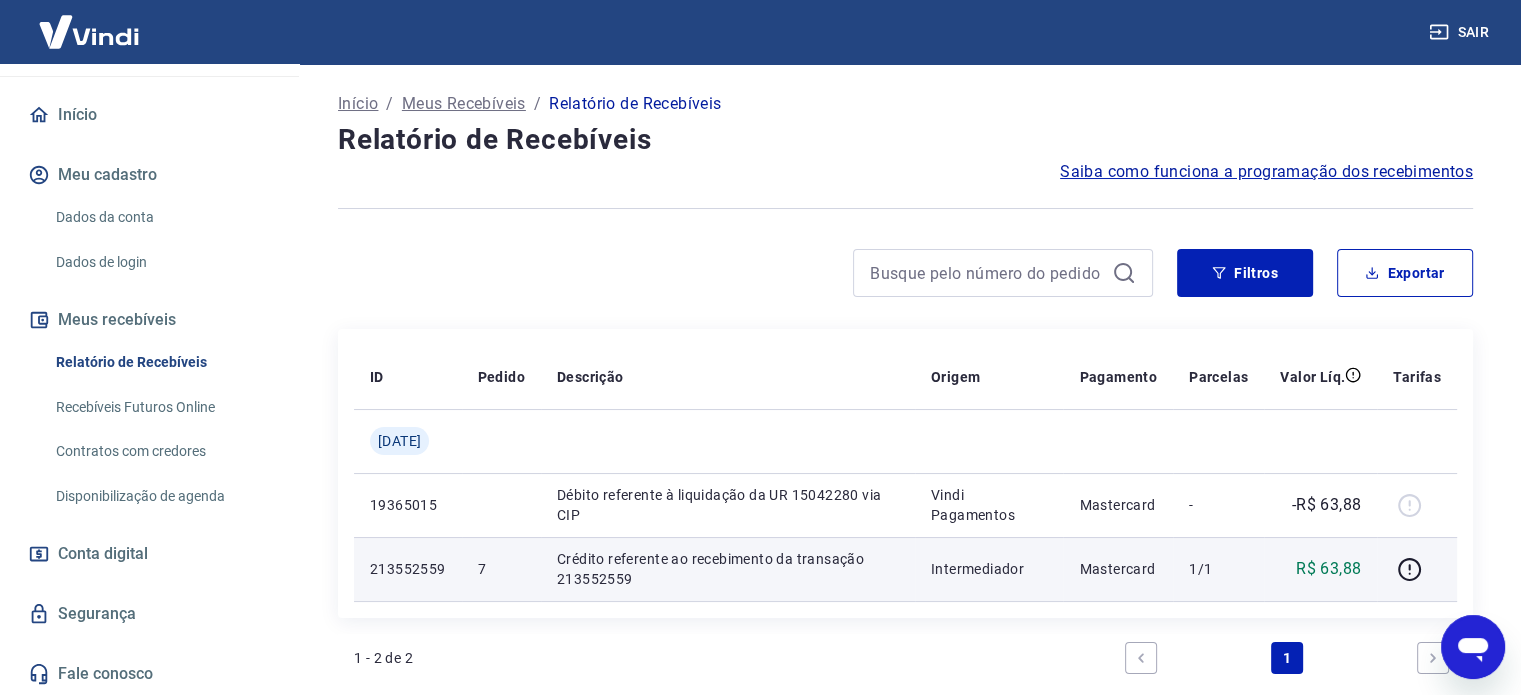 click on "Recebíveis Futuros Online" at bounding box center [161, 407] 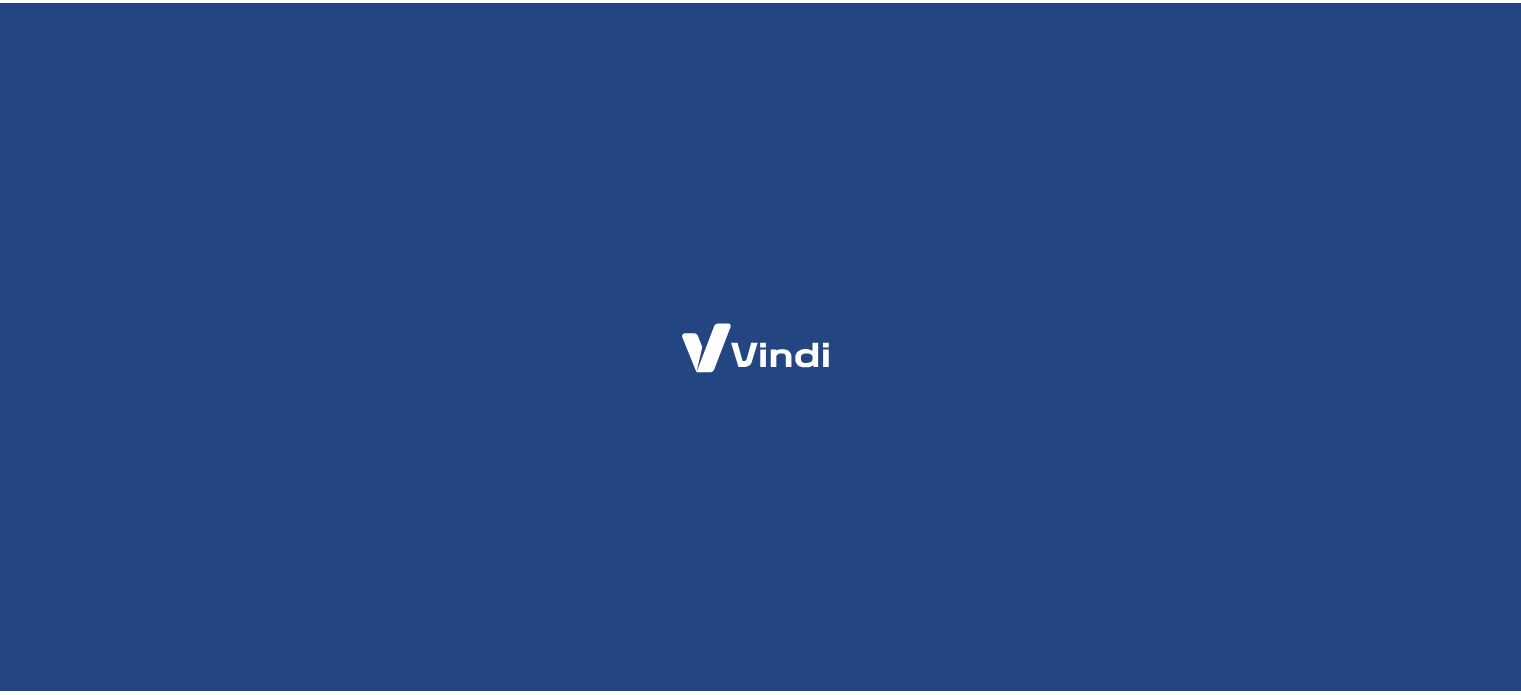 scroll, scrollTop: 0, scrollLeft: 0, axis: both 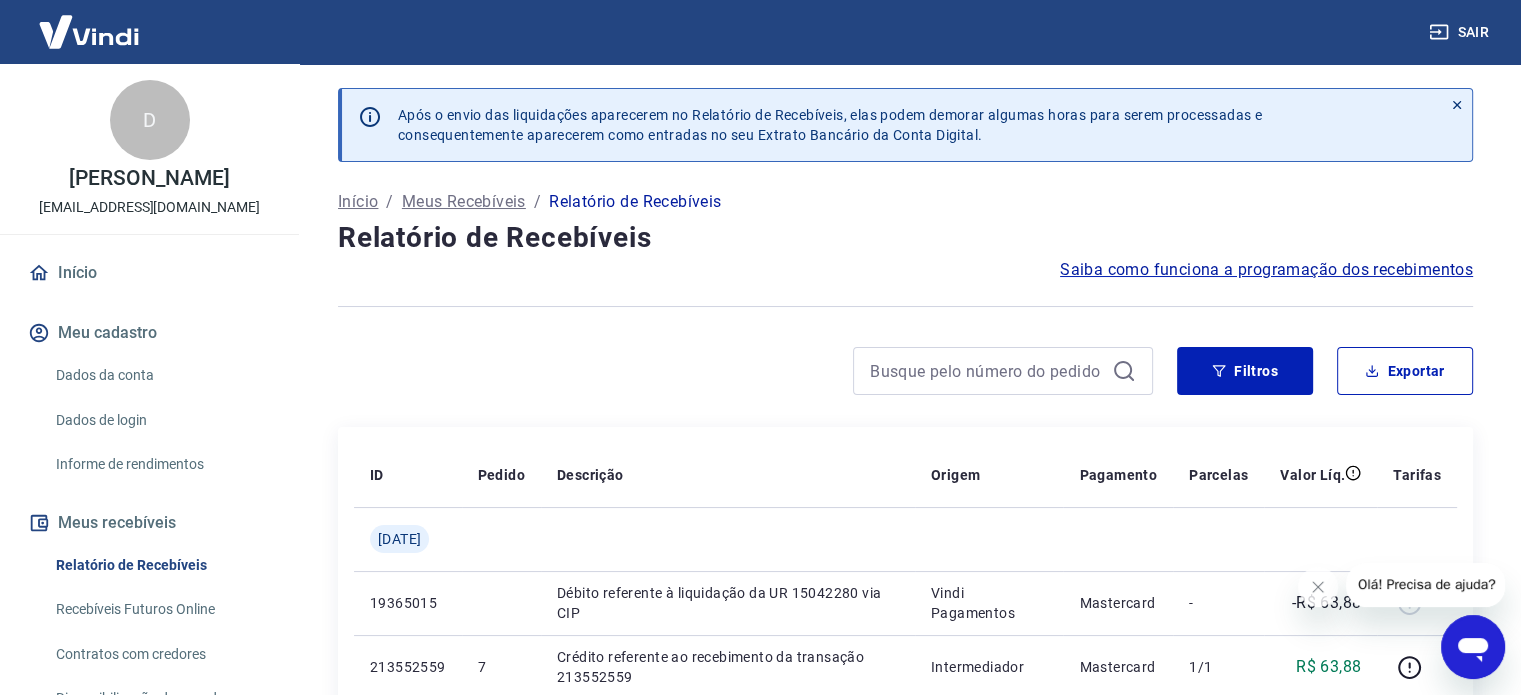 click on "Dados da conta" at bounding box center (161, 375) 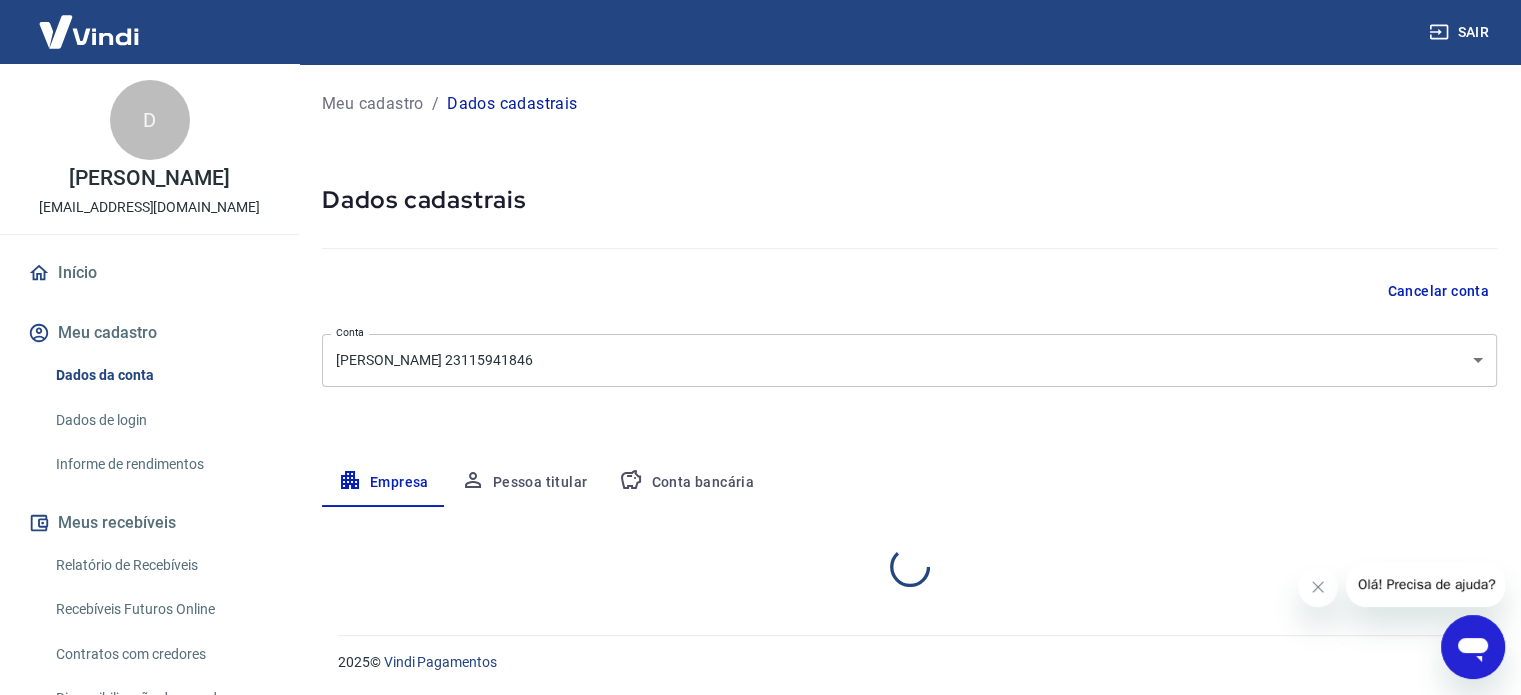 select on "PR" 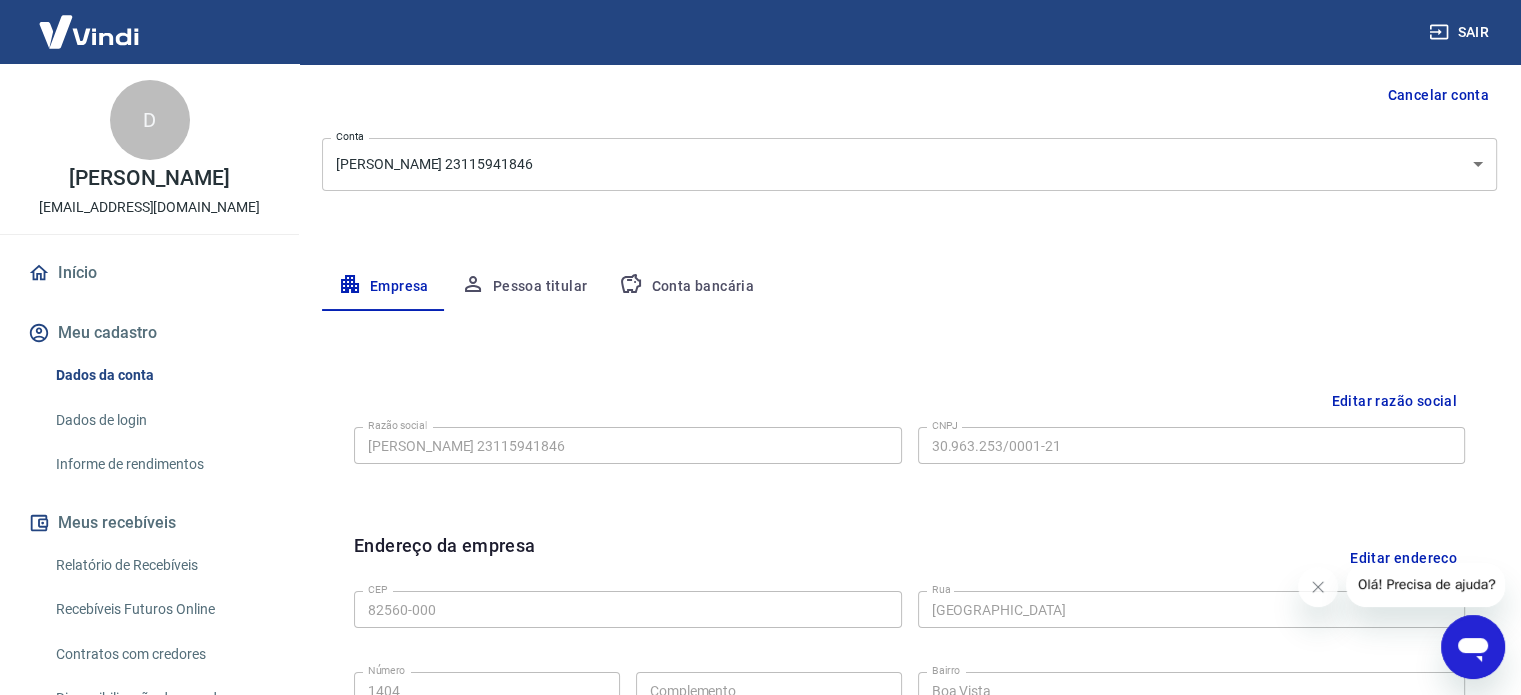 scroll, scrollTop: 0, scrollLeft: 0, axis: both 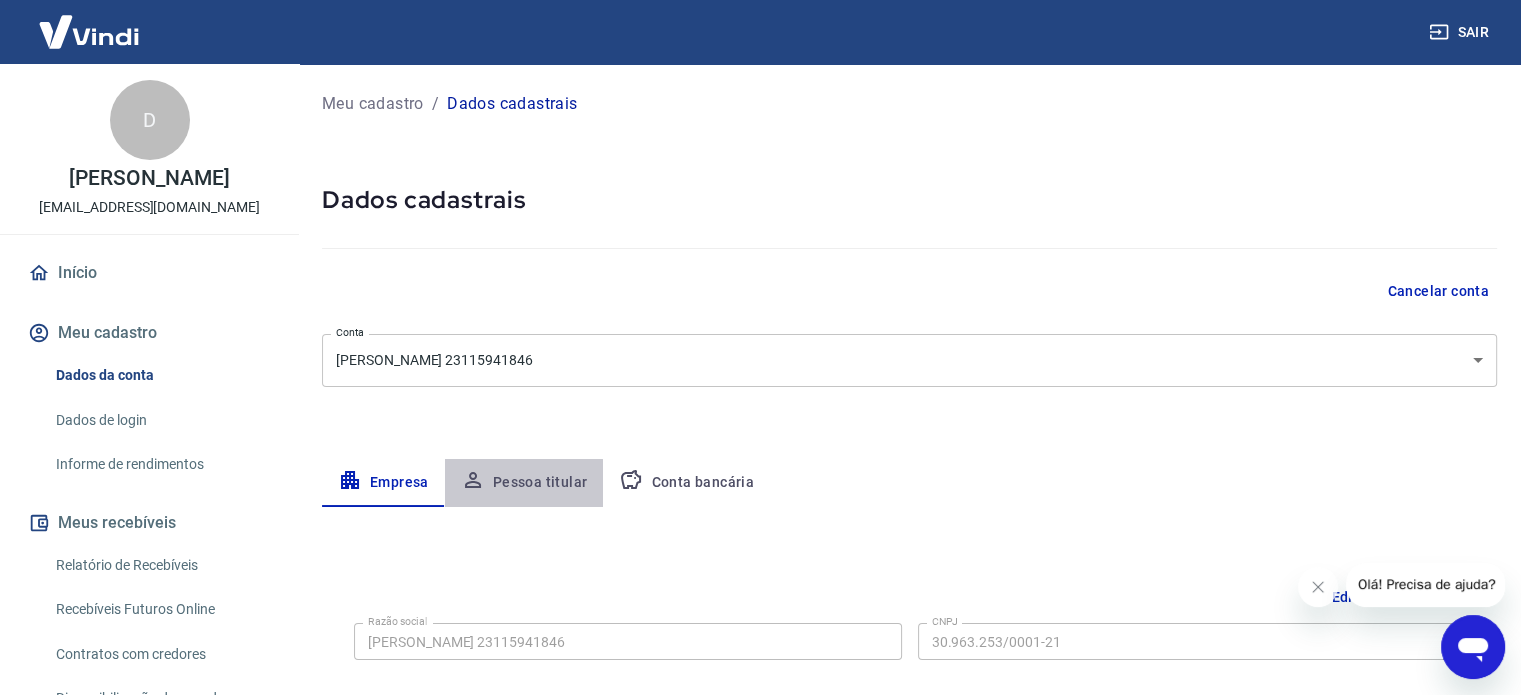 click on "Pessoa titular" at bounding box center [524, 483] 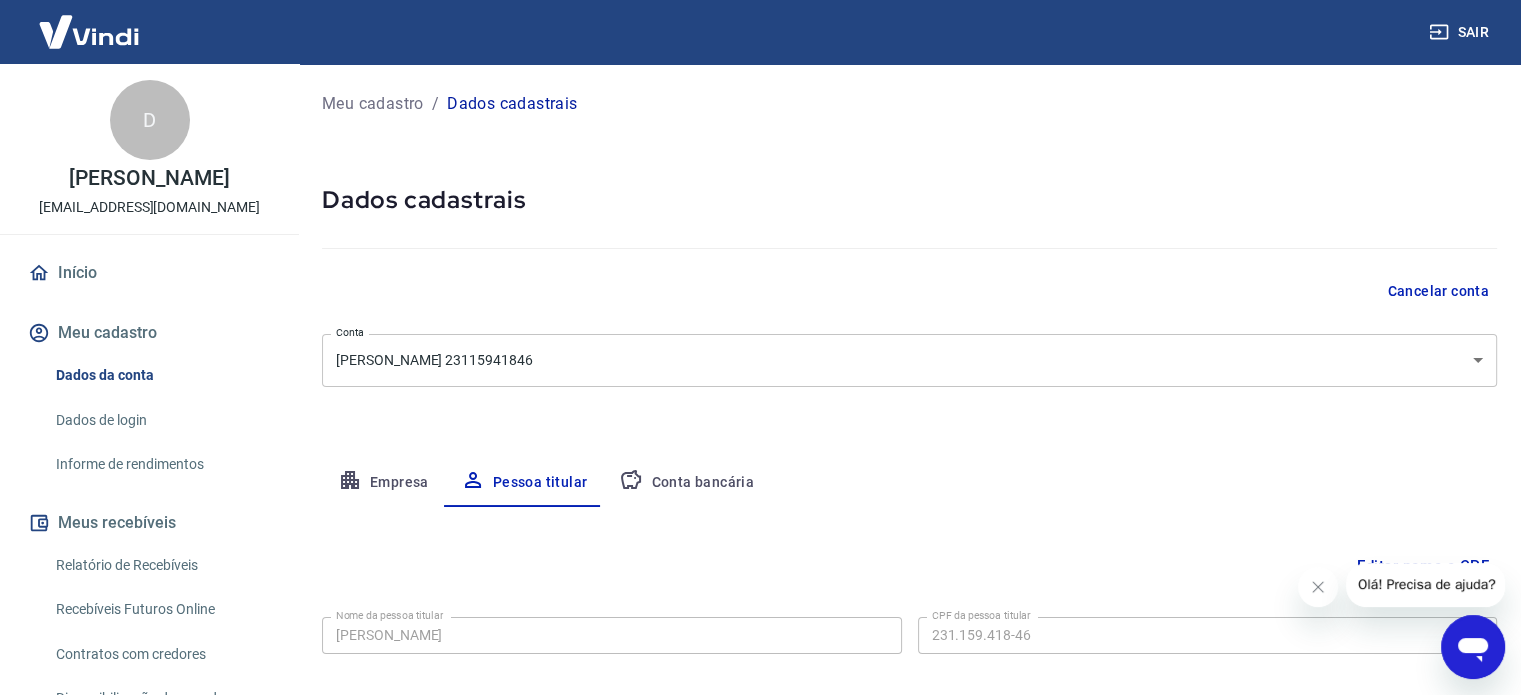 click on "Conta bancária" at bounding box center [686, 483] 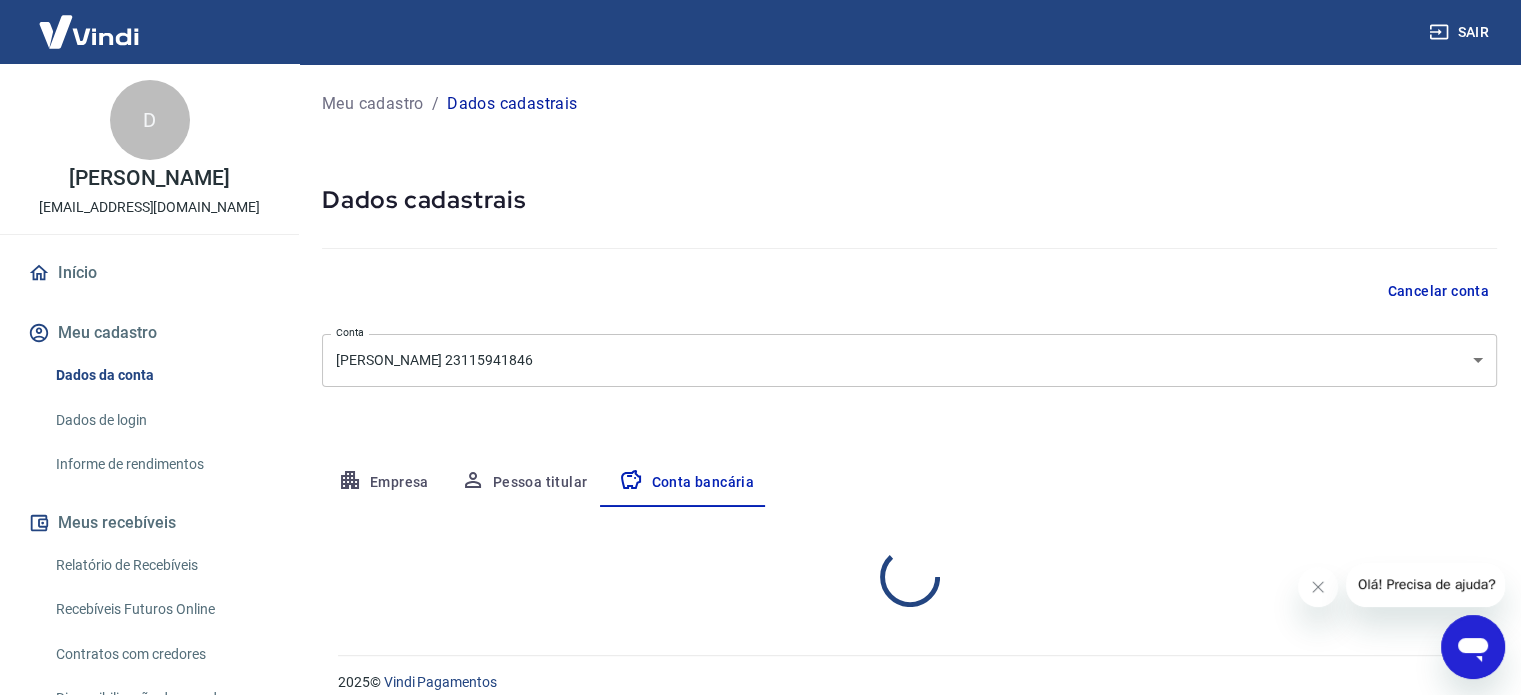 select on "1" 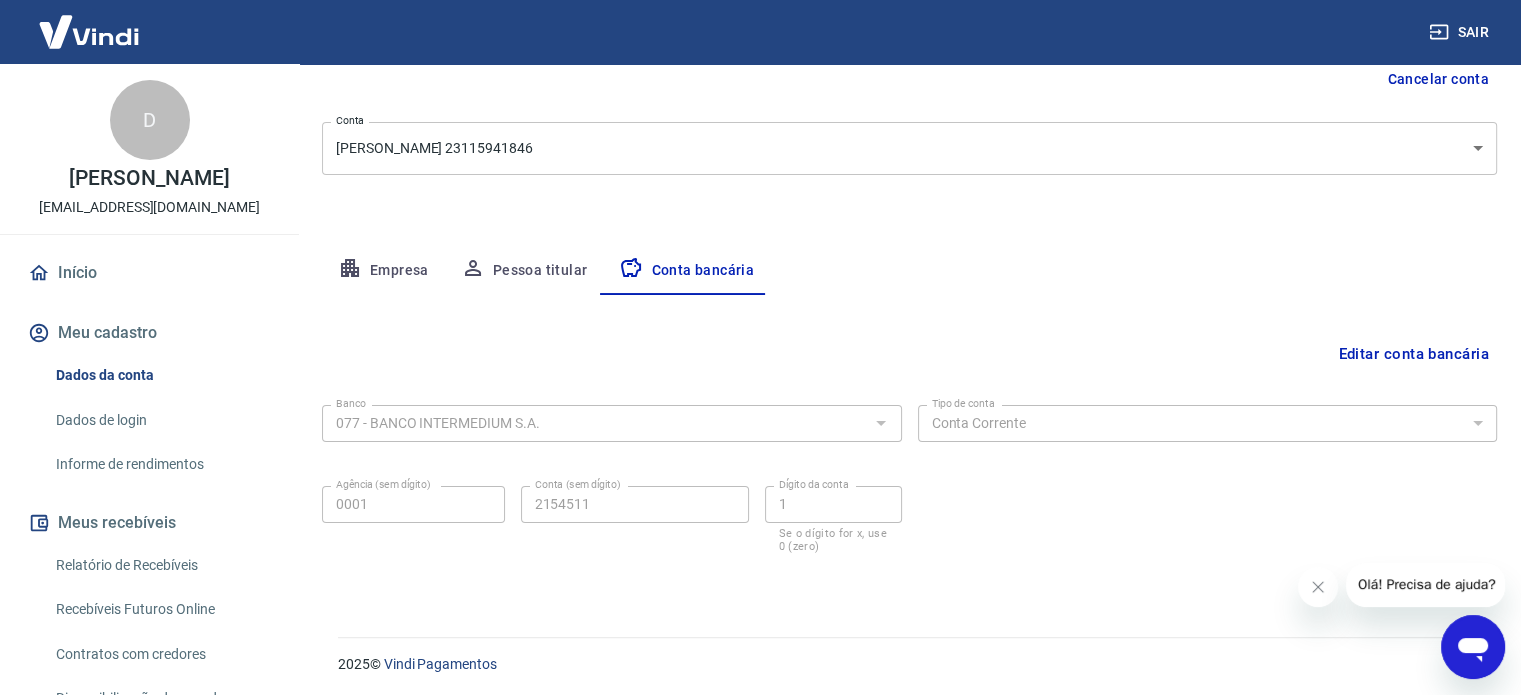 scroll, scrollTop: 215, scrollLeft: 0, axis: vertical 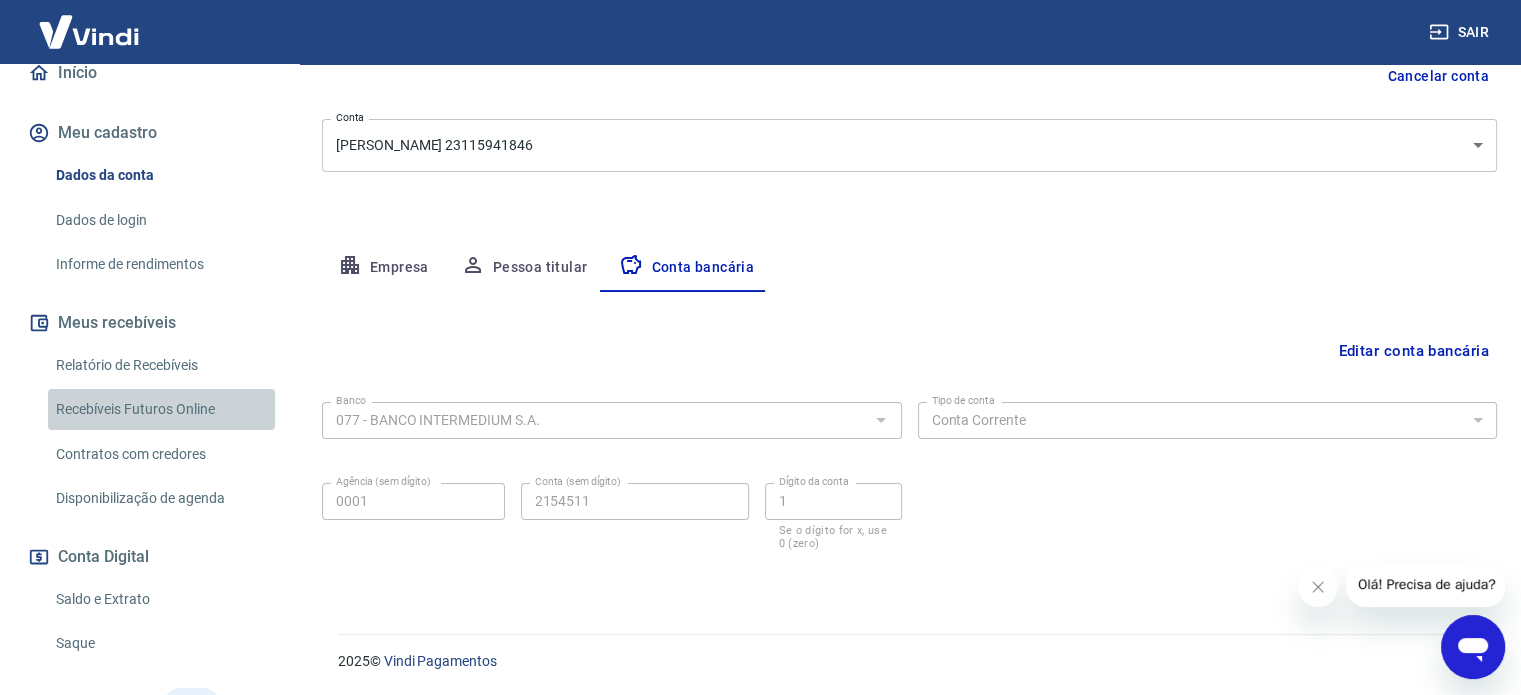 click on "Recebíveis Futuros Online" at bounding box center (161, 409) 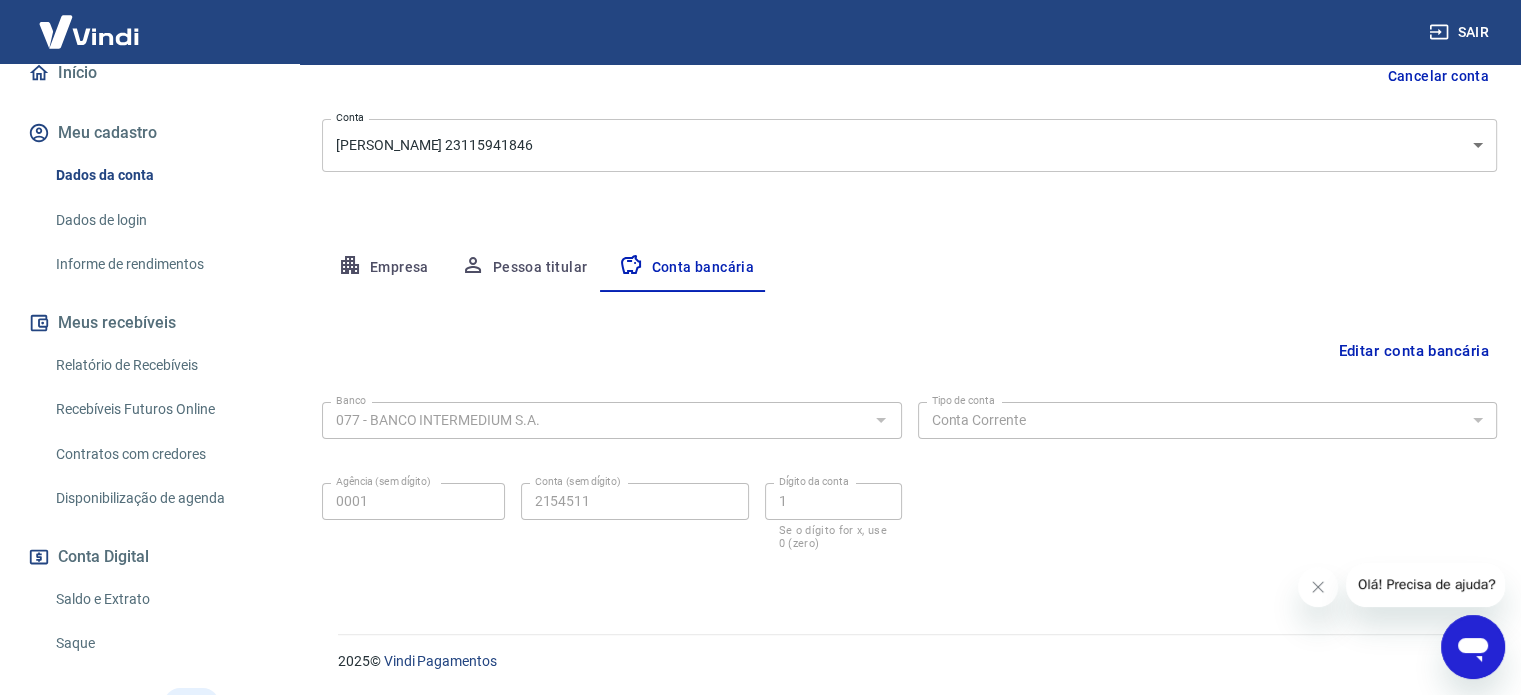 click on "Informe de rendimentos" at bounding box center [161, 264] 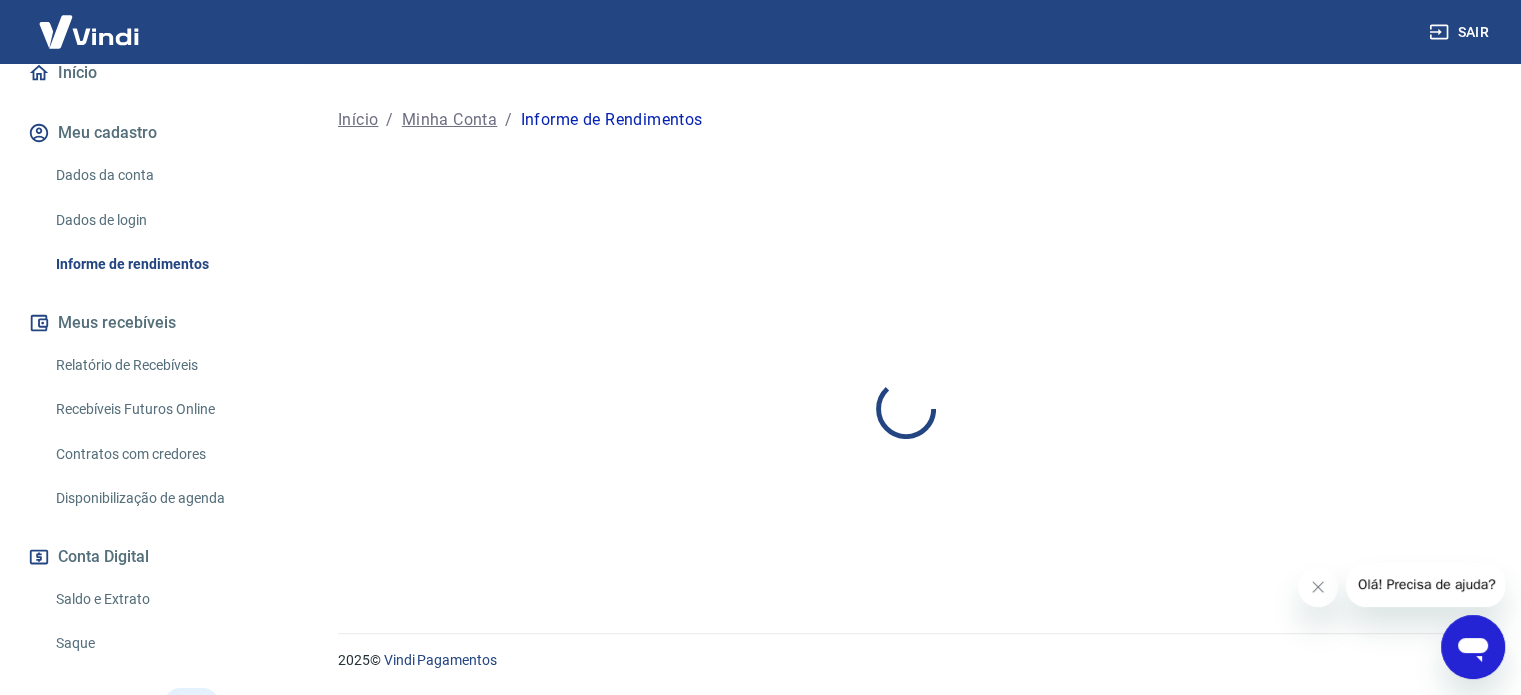 scroll, scrollTop: 0, scrollLeft: 0, axis: both 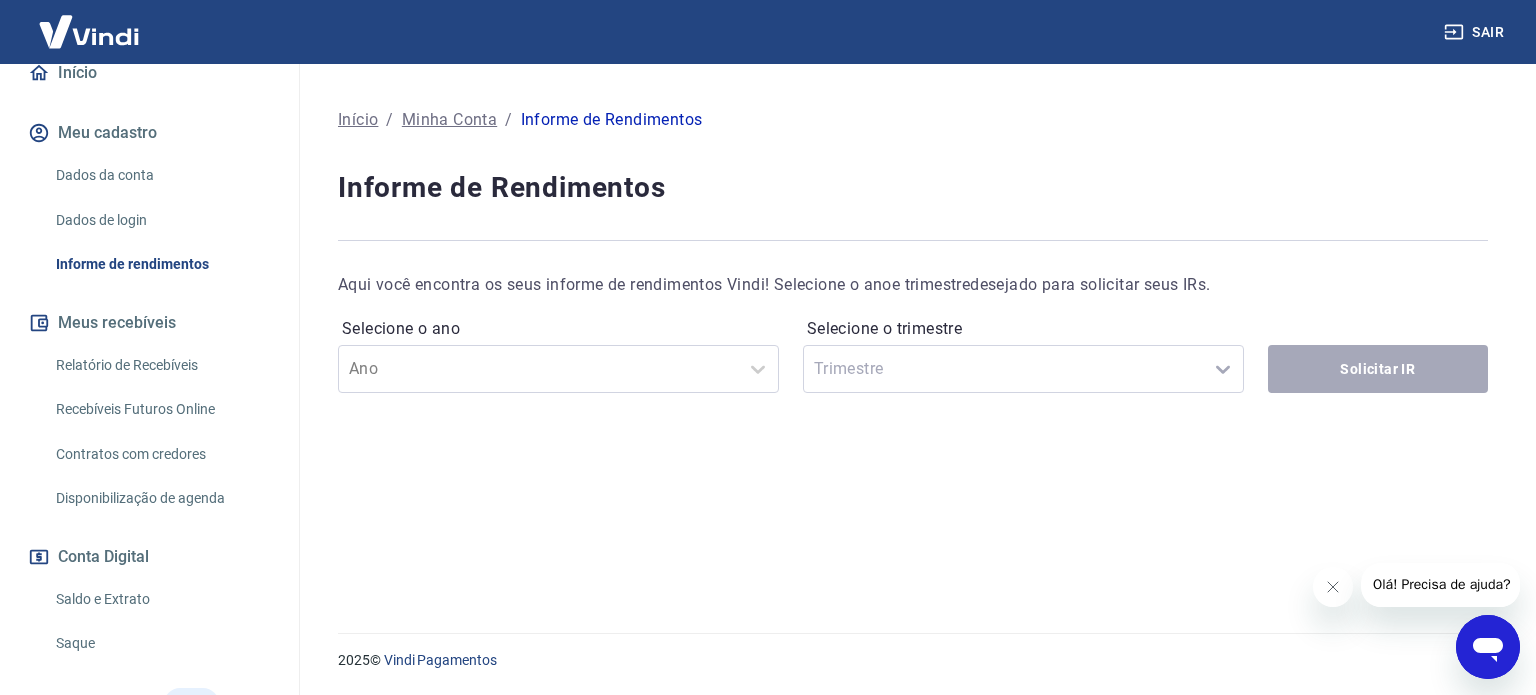 click on "Relatório de Recebíveis" at bounding box center (161, 365) 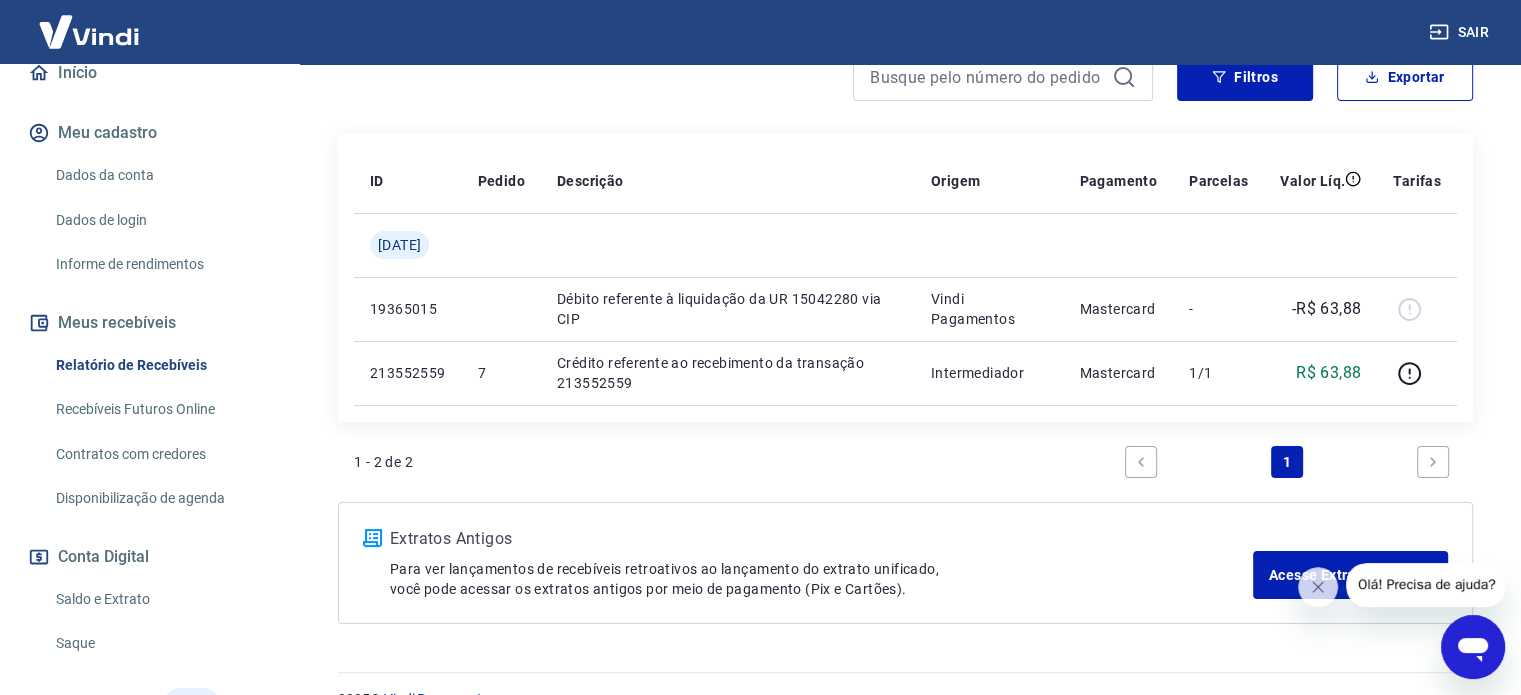 scroll, scrollTop: 231, scrollLeft: 0, axis: vertical 